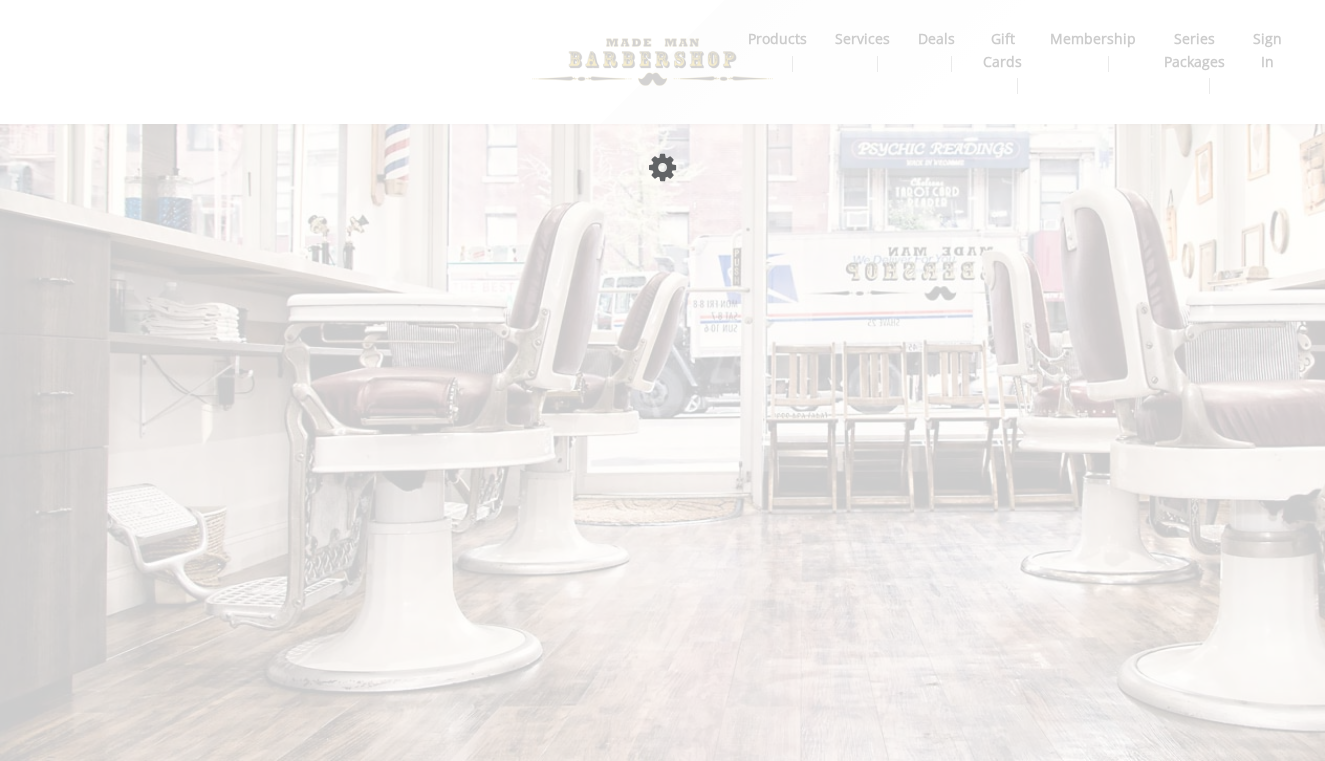 scroll, scrollTop: 0, scrollLeft: 0, axis: both 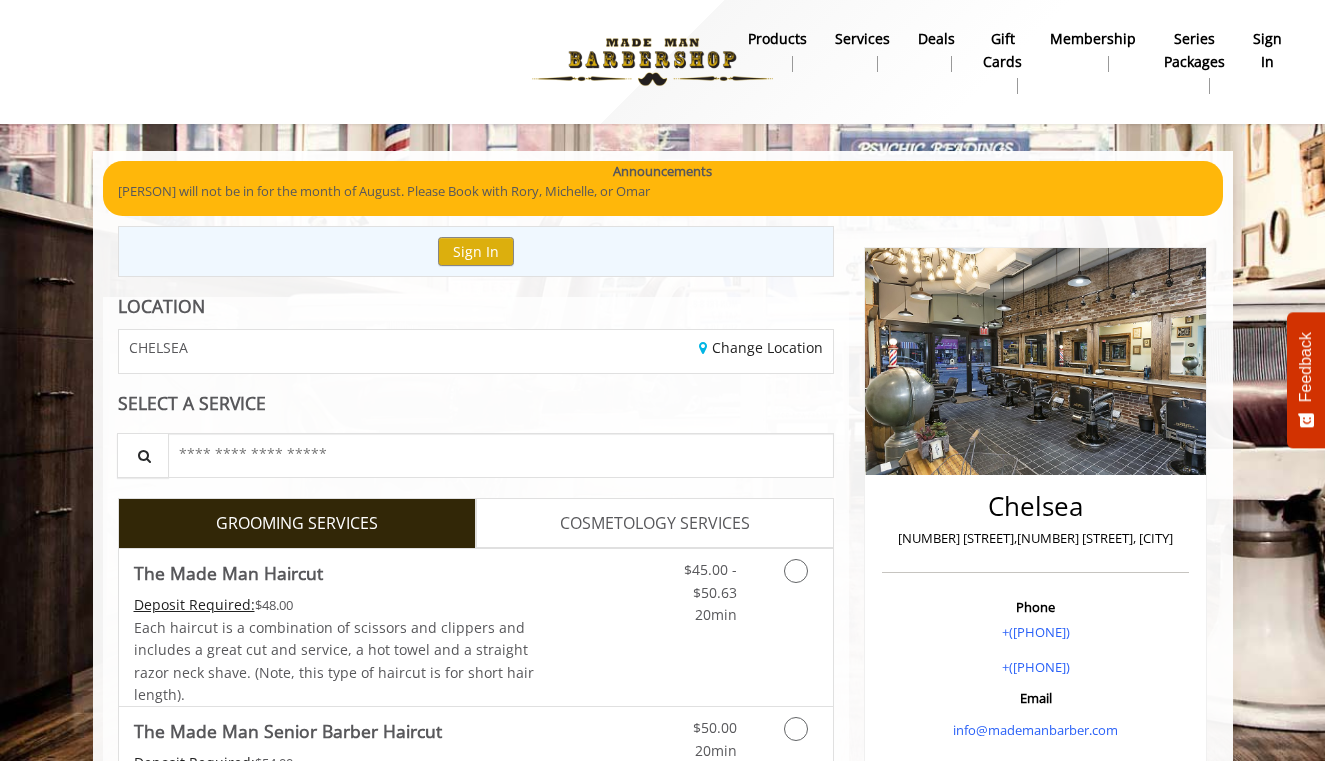 drag, startPoint x: 0, startPoint y: 0, endPoint x: 587, endPoint y: 424, distance: 724.1167 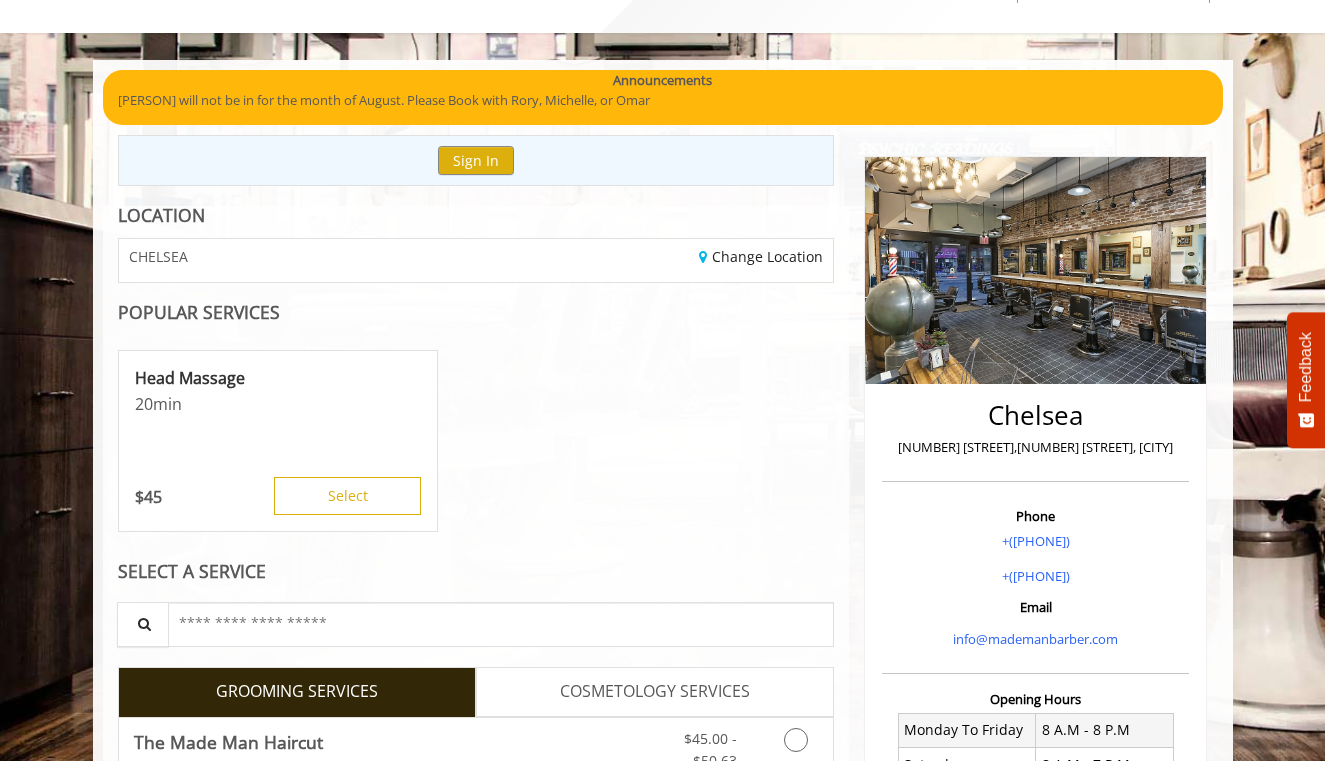 scroll, scrollTop: 102, scrollLeft: 0, axis: vertical 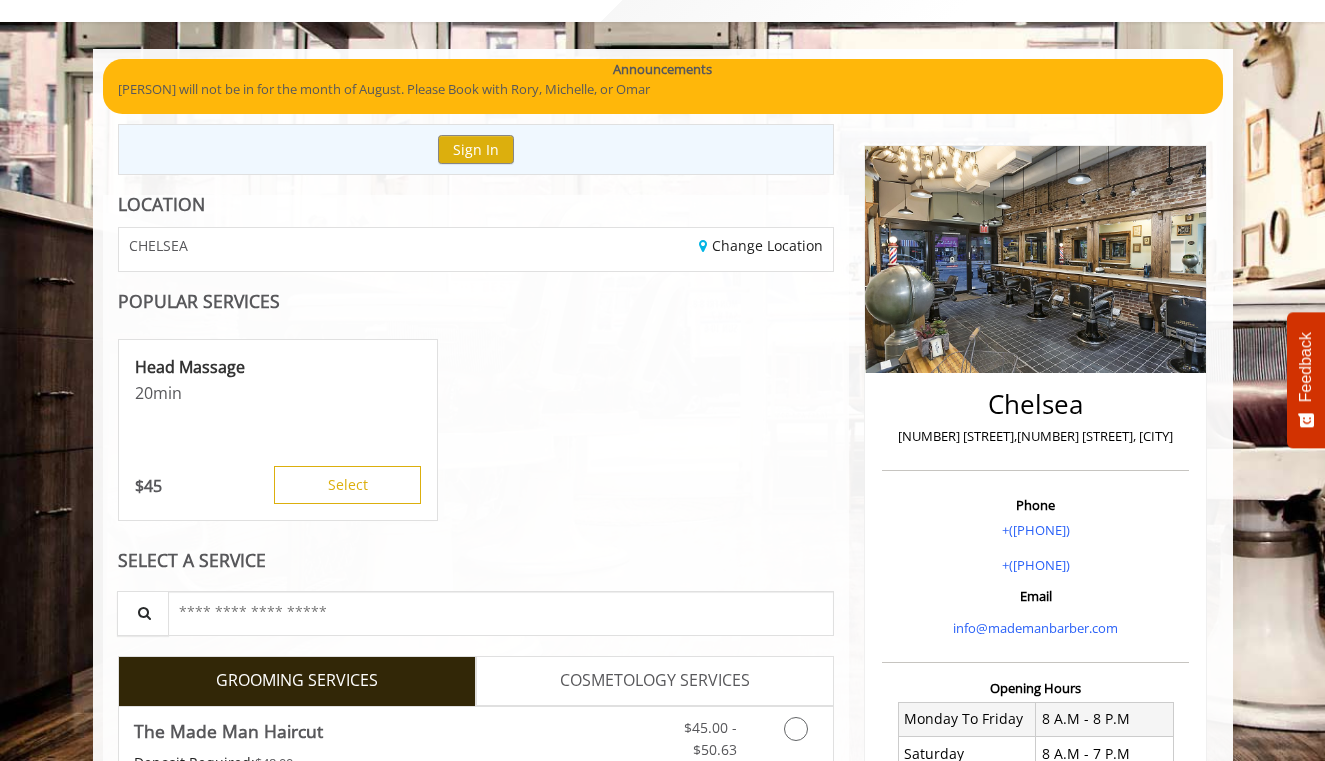 click on "Head Massage 20 min    $ 45  Select" 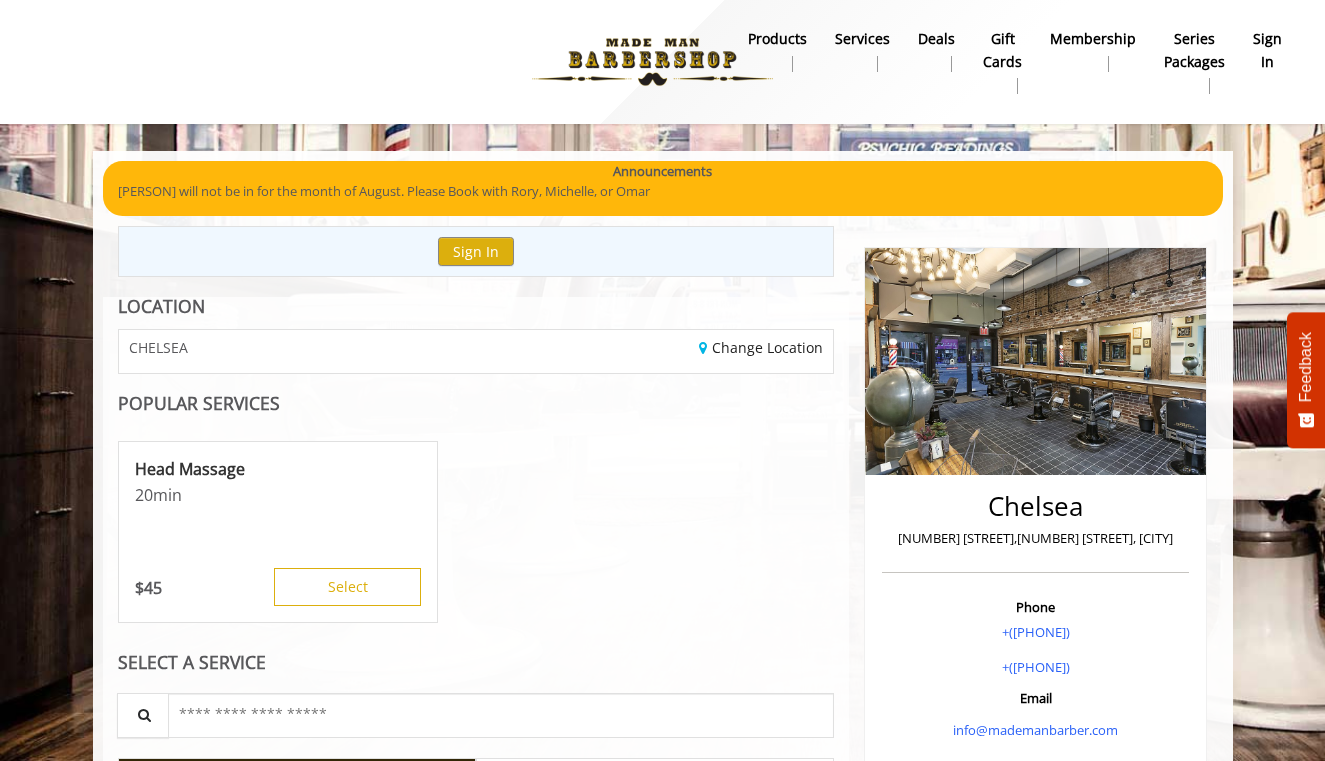 scroll, scrollTop: 0, scrollLeft: 0, axis: both 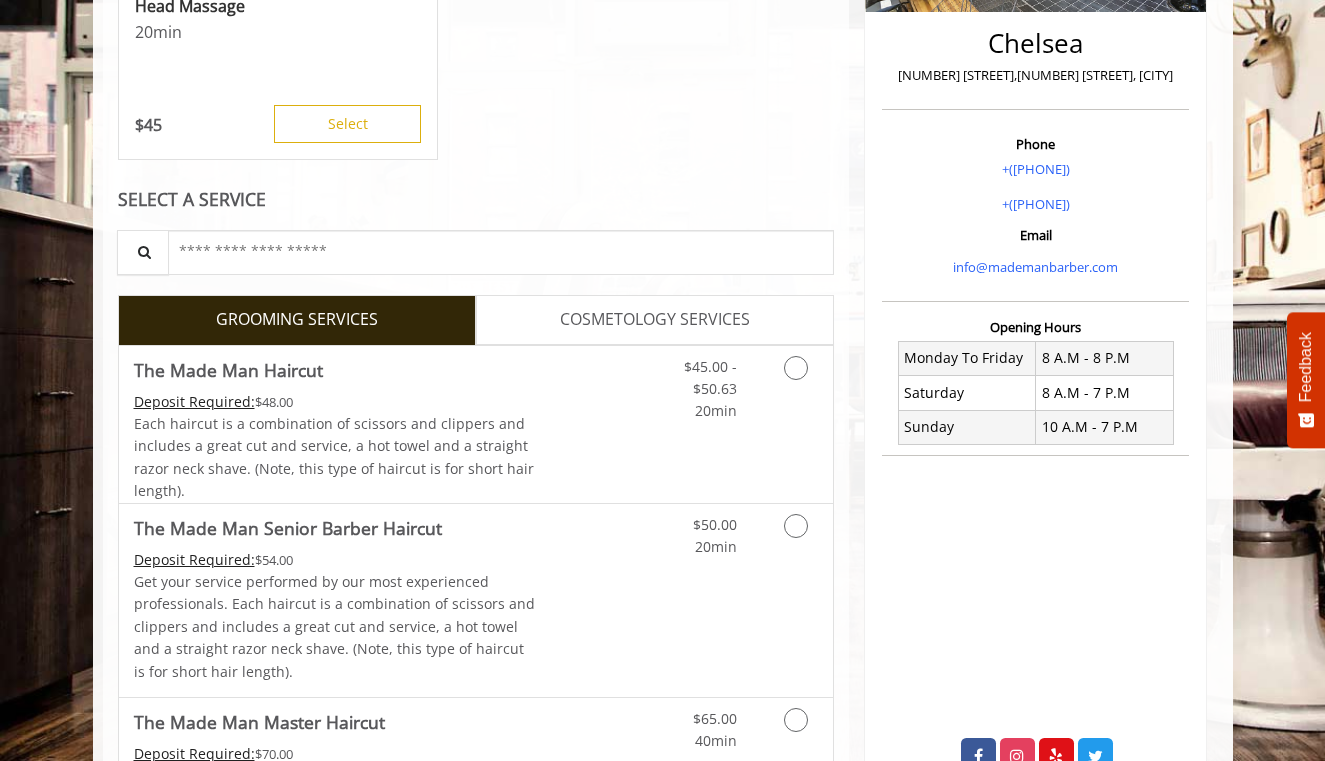 click on "[CITY]
[NUMBER] [STREET],[NUMBER] [STREET], [STATE]
Phone
+(917) 639-3902
+(646) 634-2232
Email
info@mademanbarber.com
Opening Hours
Monday To Friday
8 A.M - 8 P.M
Saturday
8 A.M - 7 P.M
Sunday
10 A.M - 7 P.M" 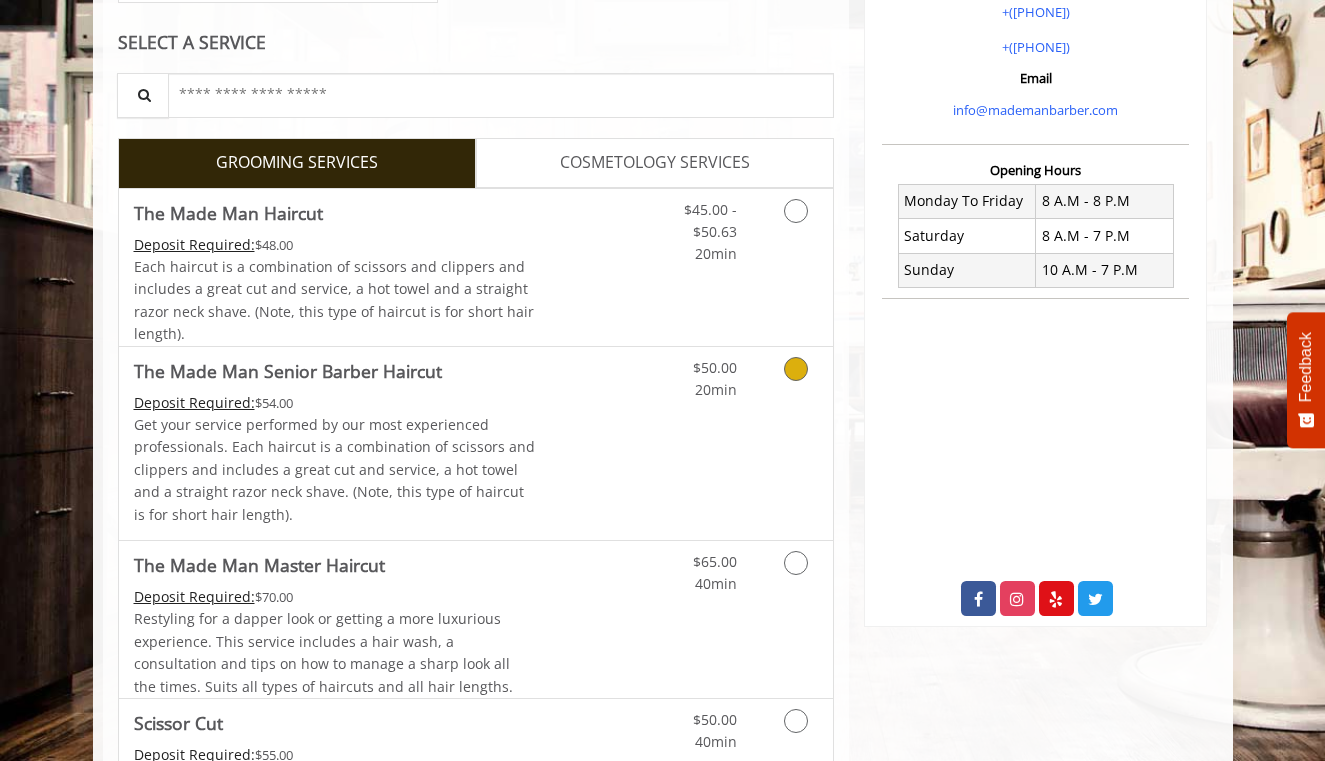scroll, scrollTop: 620, scrollLeft: 0, axis: vertical 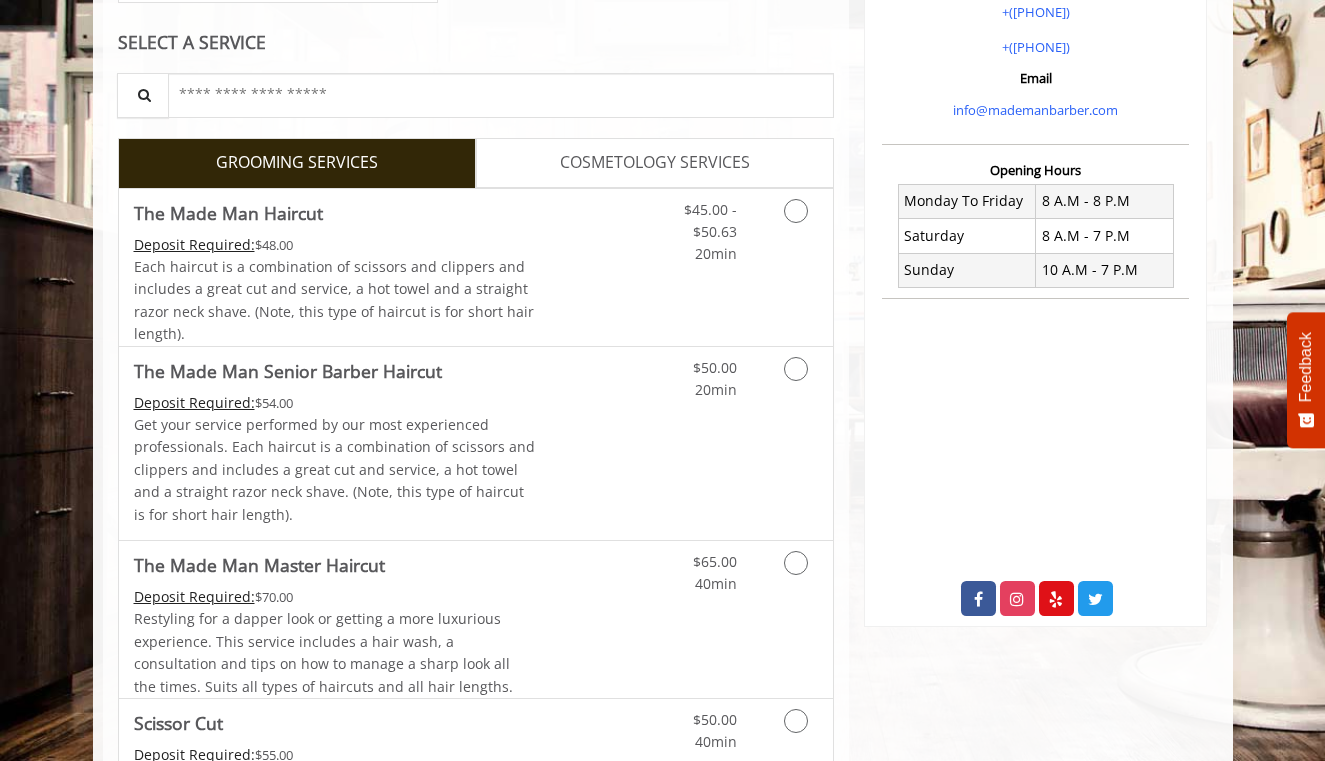 click on "LOCATION CHELSEA   Change  Location  POPULAR SERVICES Head Massage 20 min    $ 45  Select SELECT A SERVICE Search for a Service GROOMING SERVICES COSMETOLOGY SERVICES The Made Man Haircut Deposit Required:  $48.00  Each haircut is a combination of scissors and clippers and includes a great cut and service, a hot towel and a straight razor neck shave. (Note, this type of haircut is for short hair length). Discounted Price $45.00 - $50.63 20min The Made Man Senior Barber Haircut Deposit Required:  $54.00  Get your service performed by our most experienced professionals. Each haircut is a combination of scissors and clippers and includes a great cut and service, a hot towel and a straight razor neck shave. (Note, this type of haircut is for short hair length). Discounted Price $50.00 20min The Made Man Master Haircut Deposit Required:  $70.00  Discounted Price $65.00 40min Scissor Cut Deposit Required:  $55.00  Discounted Price $50.00 40min Buzz Cut/Senior Cut Deposit Required:  $38.50  Discounted Price $35.00" 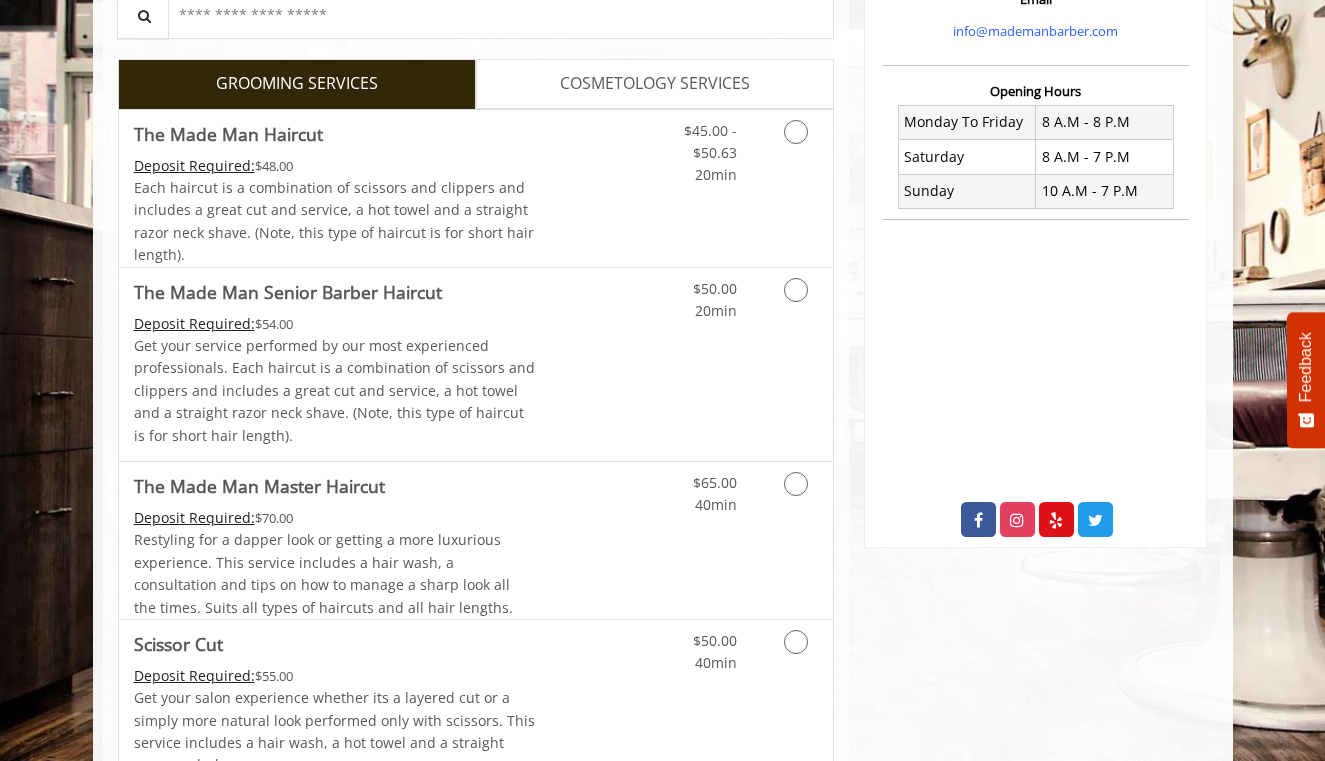 scroll, scrollTop: 700, scrollLeft: 0, axis: vertical 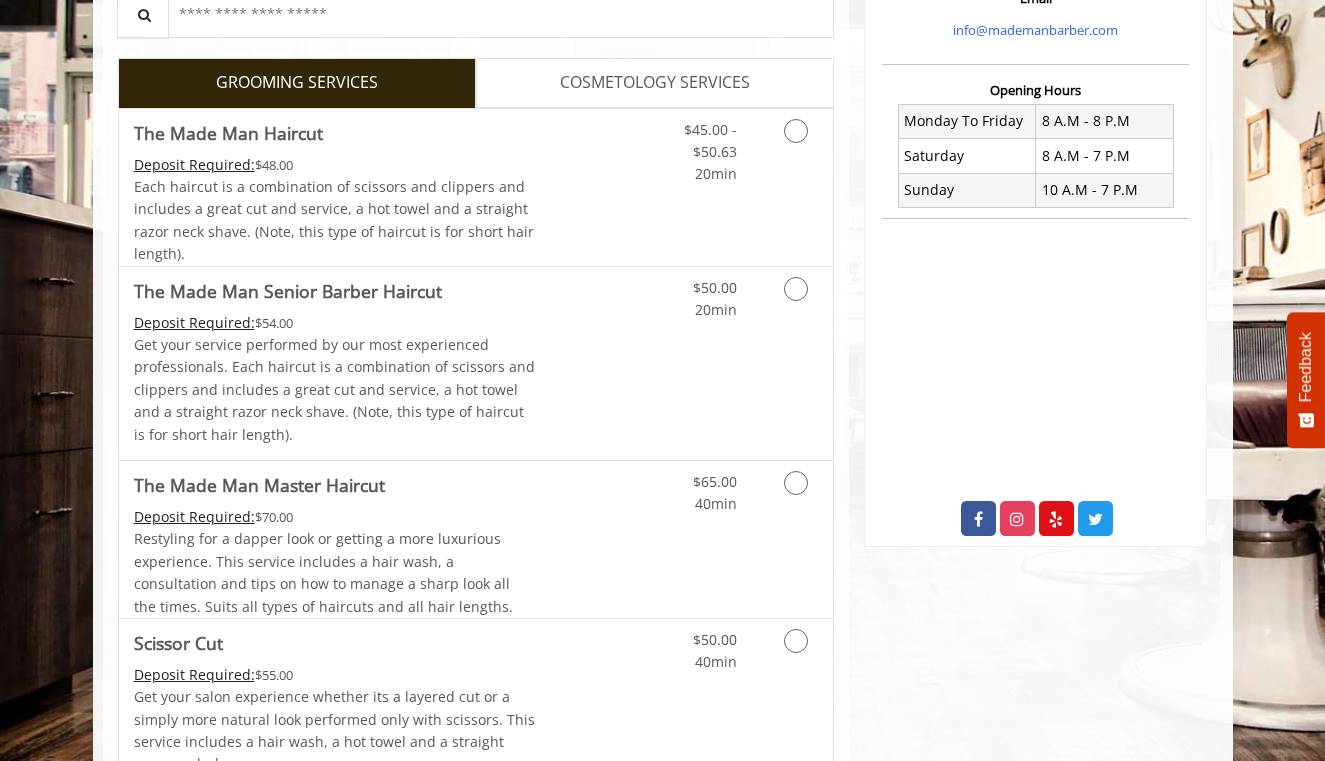 click on "LOCATION CHELSEA   Change  Location  POPULAR SERVICES Head Massage 20 min    $ 45  Select SELECT A SERVICE Search for a Service GROOMING SERVICES COSMETOLOGY SERVICES The Made Man Haircut Deposit Required:  $48.00  Each haircut is a combination of scissors and clippers and includes a great cut and service, a hot towel and a straight razor neck shave. (Note, this type of haircut is for short hair length). Discounted Price $45.00 - $50.63 20min The Made Man Senior Barber Haircut Deposit Required:  $54.00  Get your service performed by our most experienced professionals. Each haircut is a combination of scissors and clippers and includes a great cut and service, a hot towel and a straight razor neck shave. (Note, this type of haircut is for short hair length). Discounted Price $50.00 20min The Made Man Master Haircut Deposit Required:  $70.00  Discounted Price $65.00 40min Scissor Cut Deposit Required:  $55.00  Discounted Price $50.00 40min Buzz Cut/Senior Cut Deposit Required:  $38.50  Discounted Price $35.00" 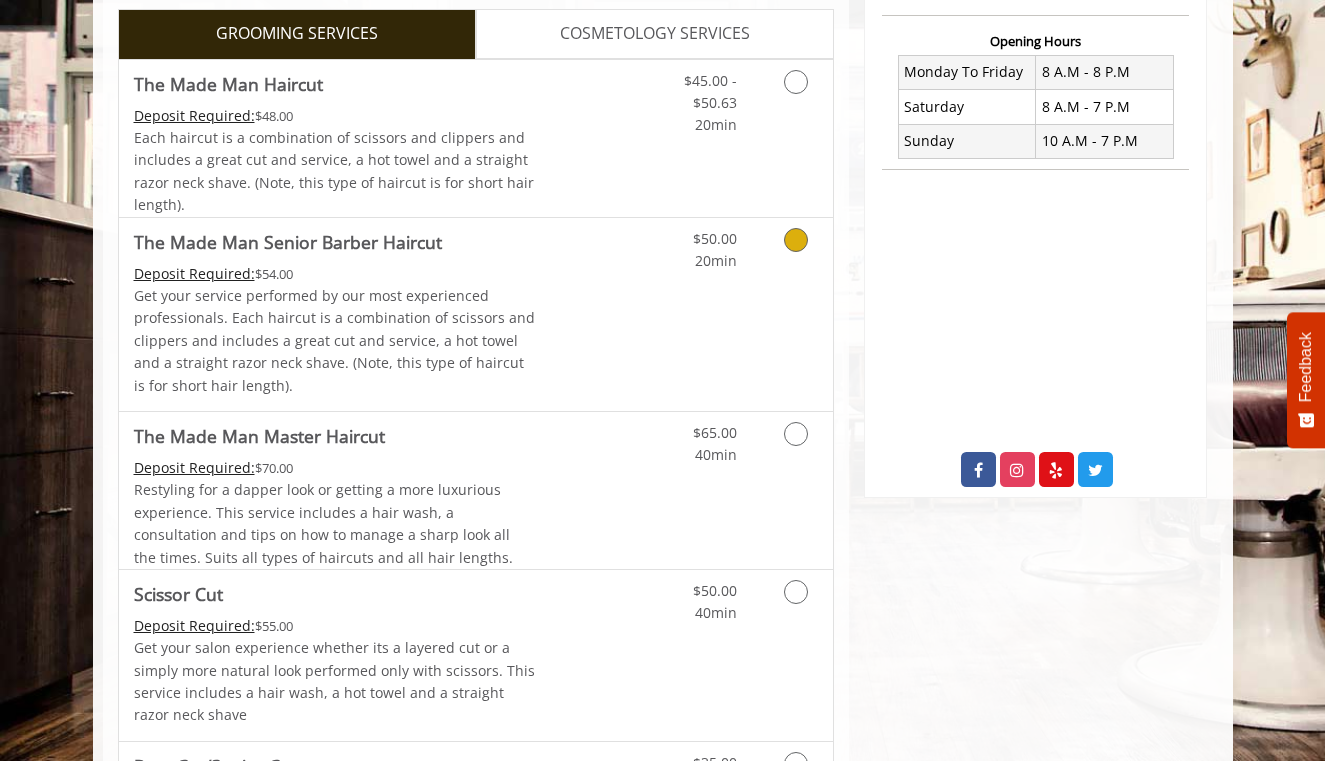 scroll, scrollTop: 802, scrollLeft: 0, axis: vertical 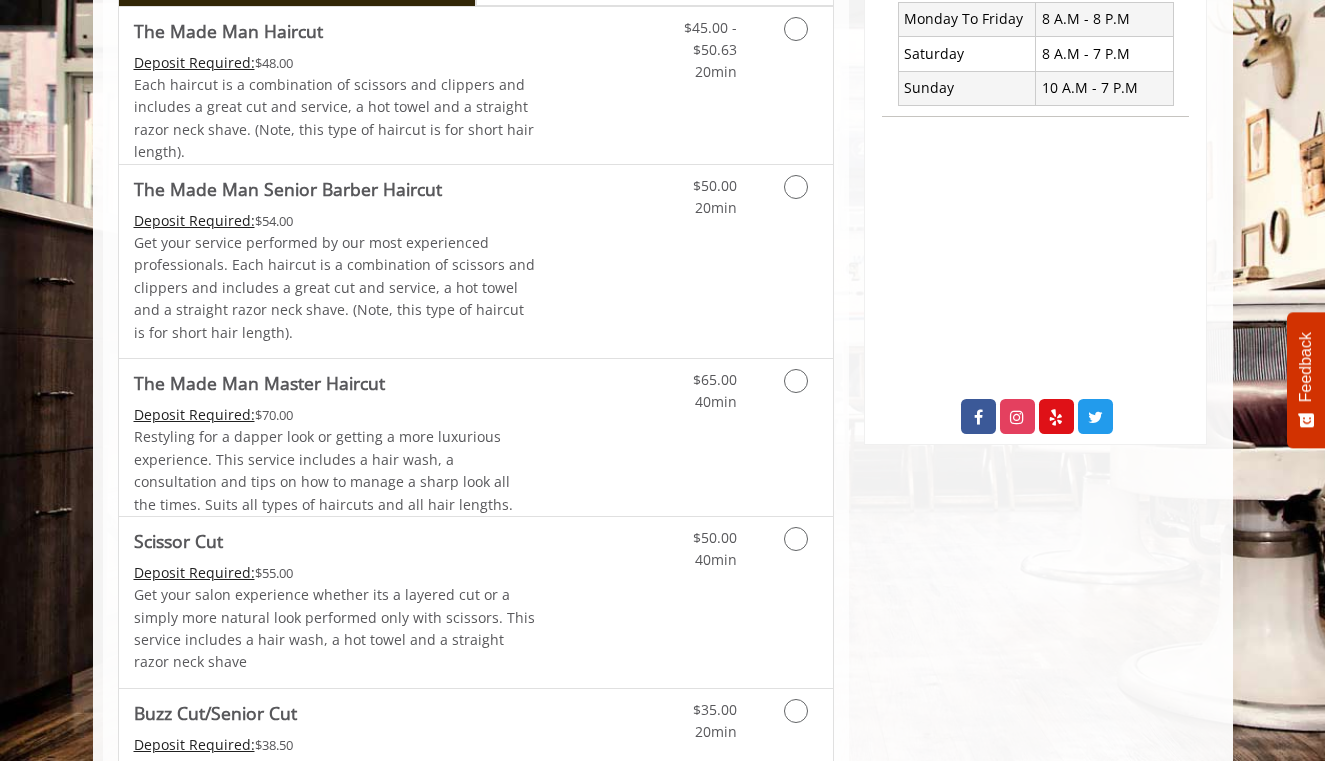 drag, startPoint x: 915, startPoint y: 624, endPoint x: 915, endPoint y: 606, distance: 18 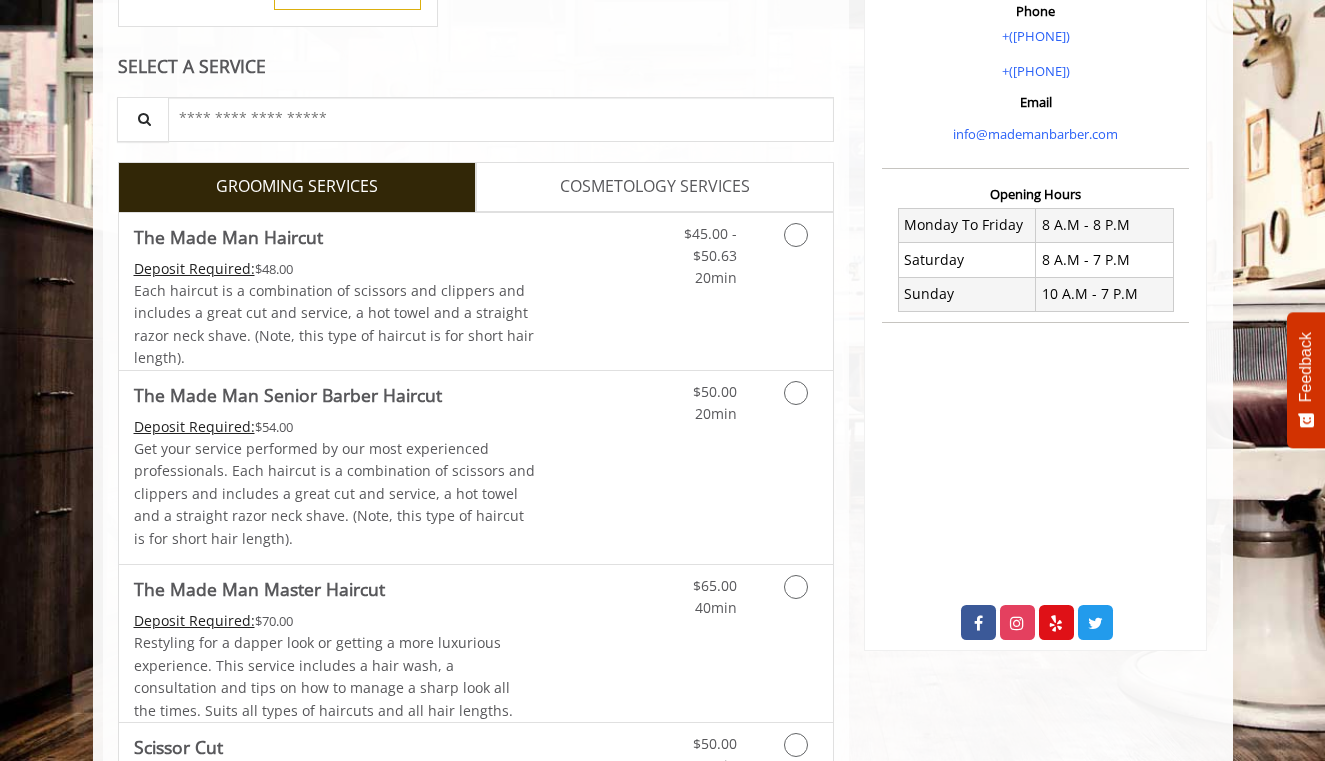 scroll, scrollTop: 571, scrollLeft: 0, axis: vertical 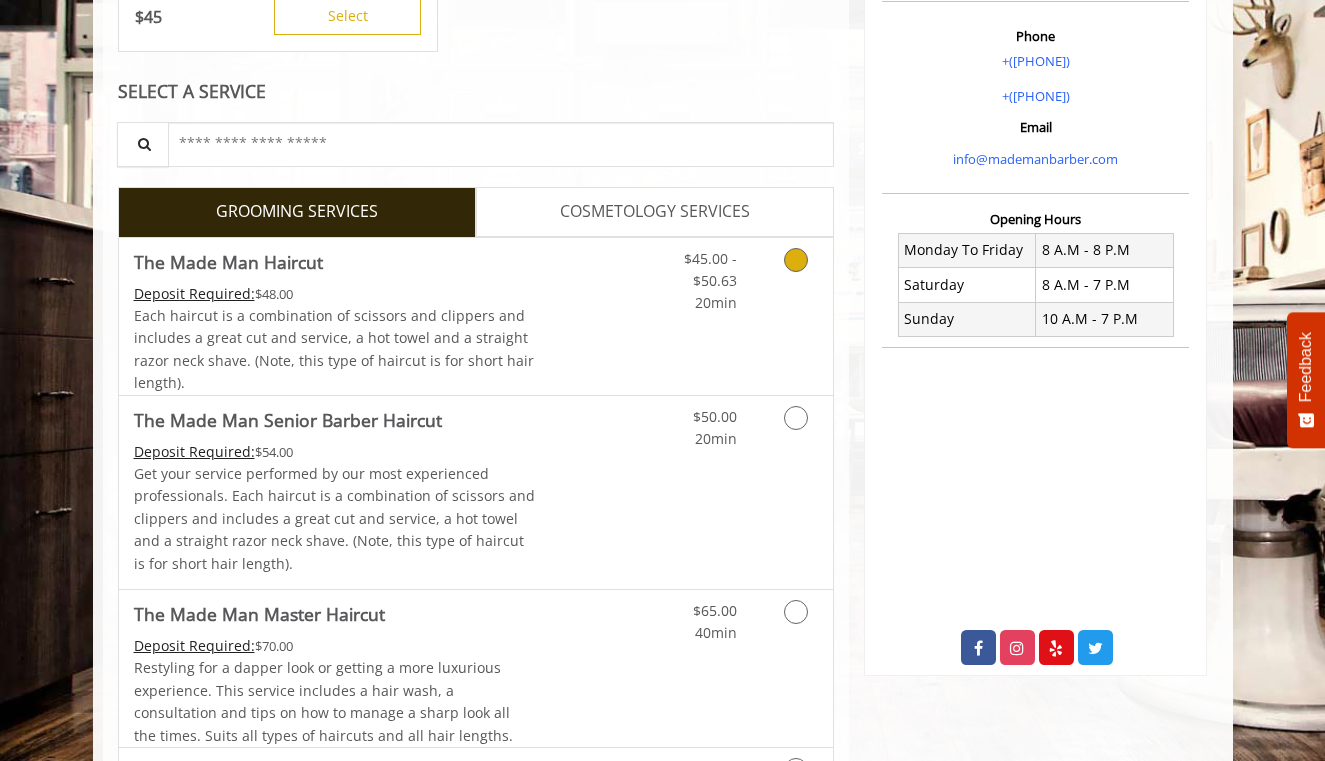 click on "$45.00 - $50.63 20min" at bounding box center [695, 276] 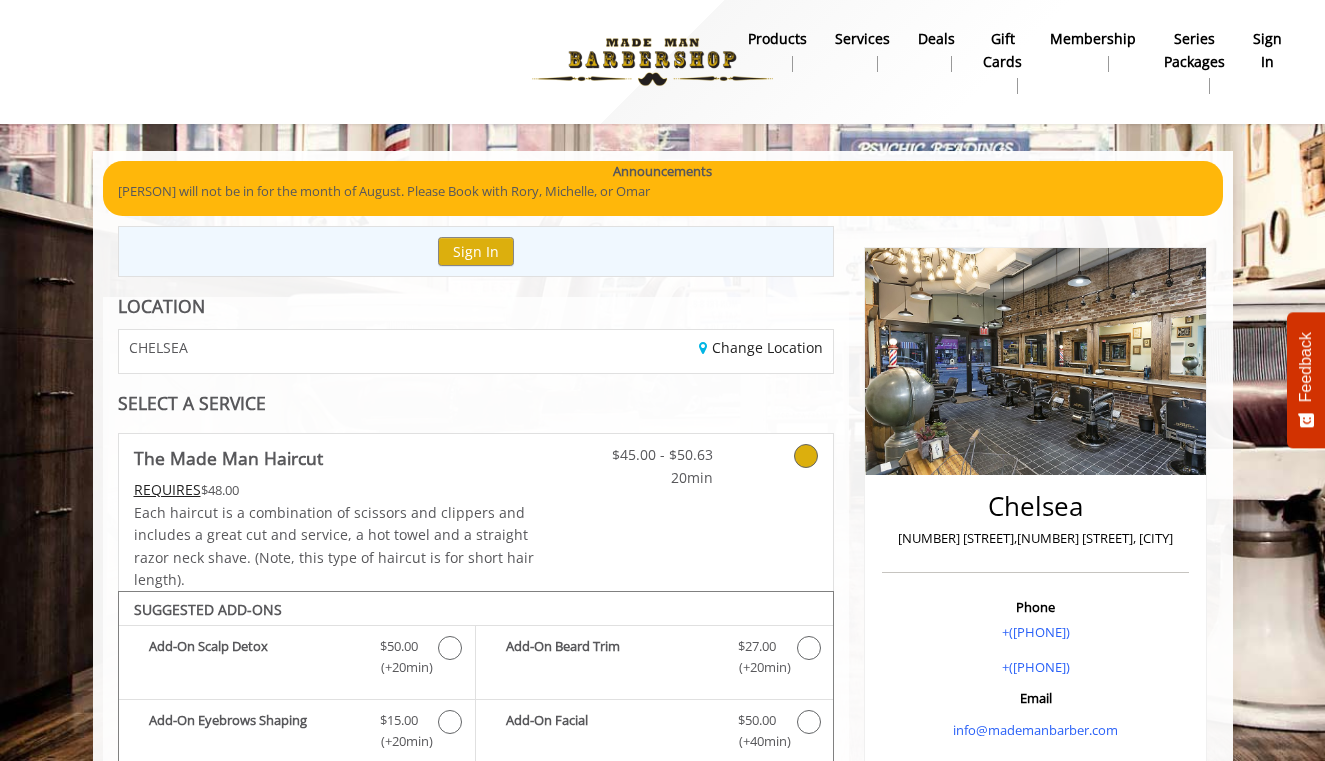scroll, scrollTop: 0, scrollLeft: 0, axis: both 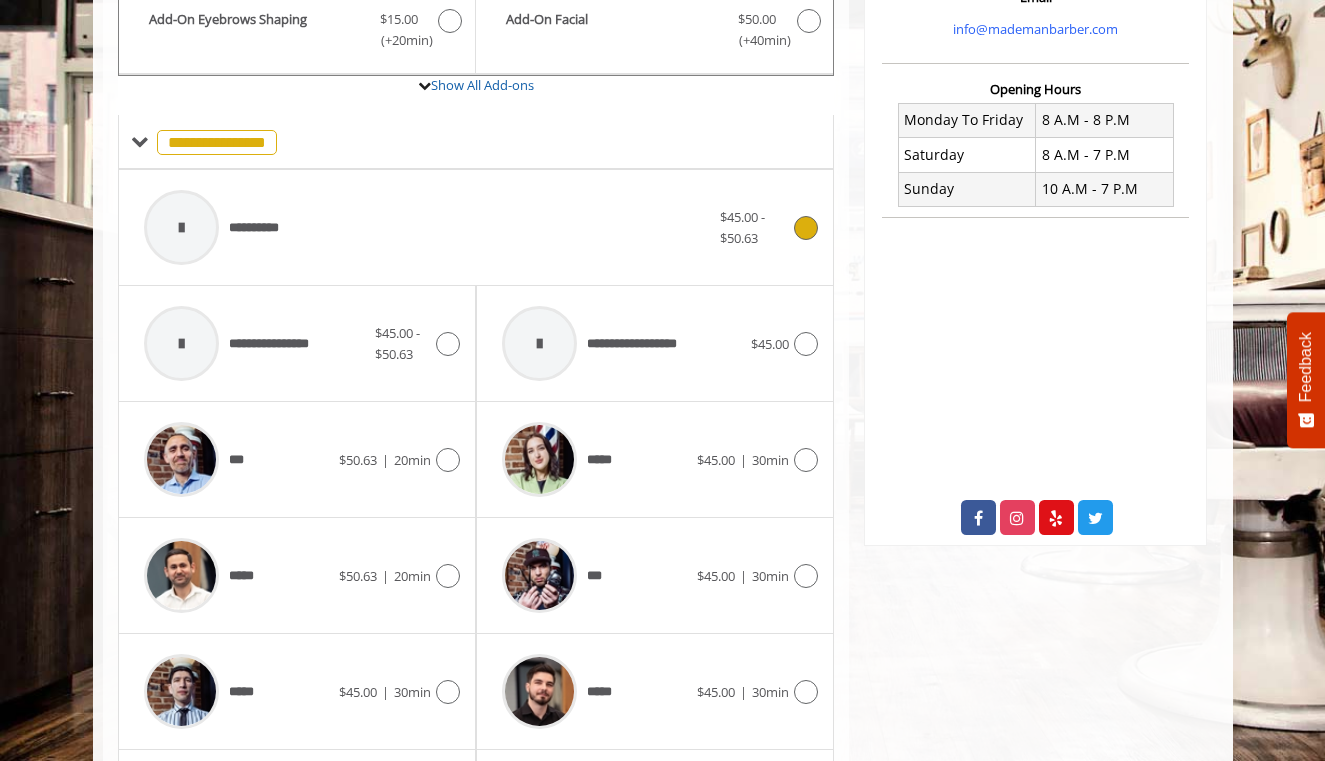 click on "$45.00 - $50.63" at bounding box center [754, 228] 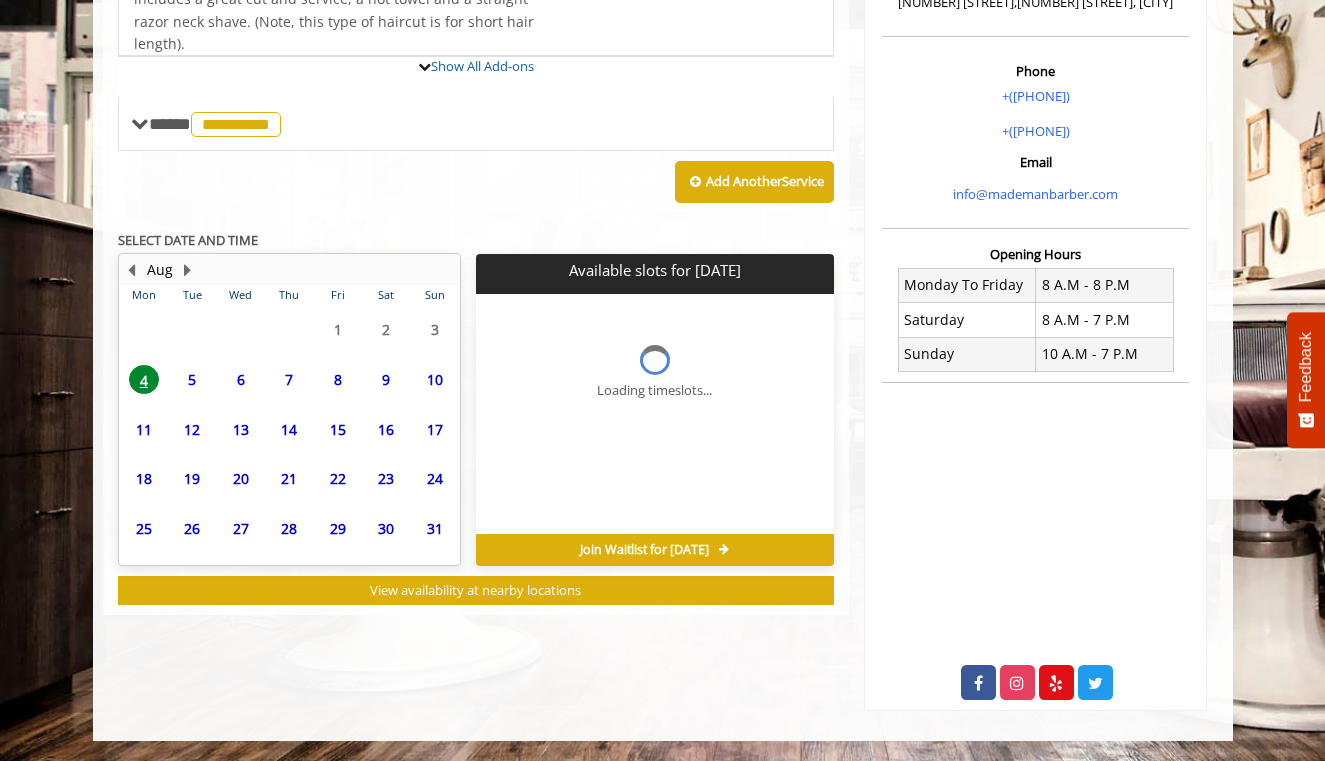 scroll, scrollTop: 527, scrollLeft: 0, axis: vertical 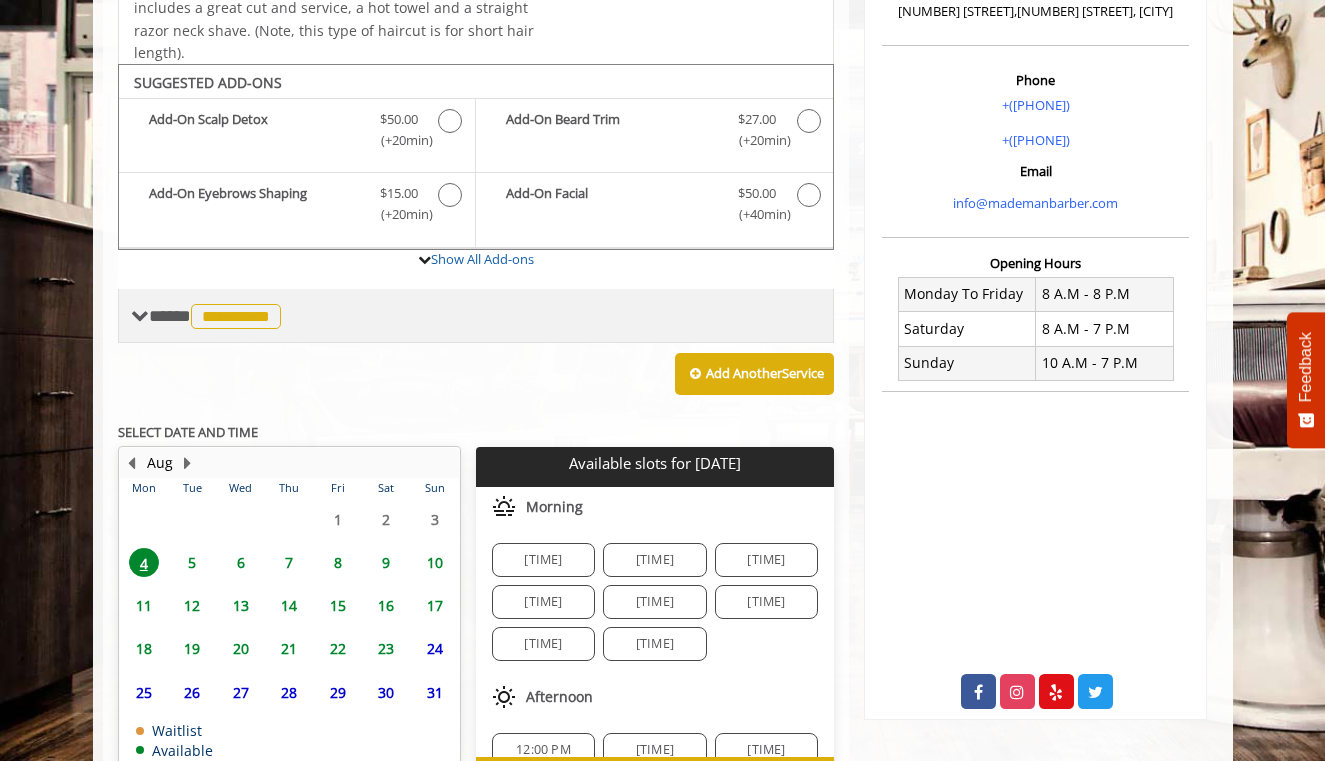 click on "**********" at bounding box center (217, 316) 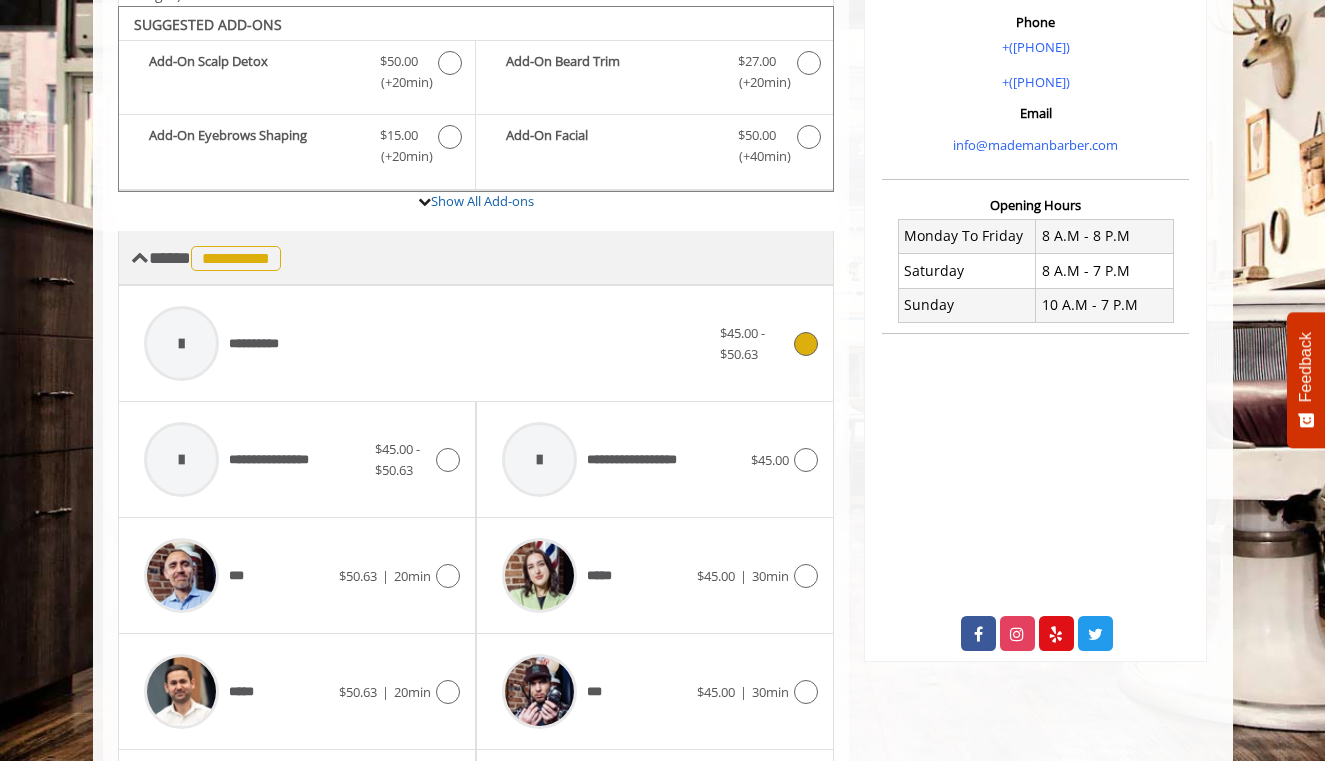 scroll, scrollTop: 587, scrollLeft: 0, axis: vertical 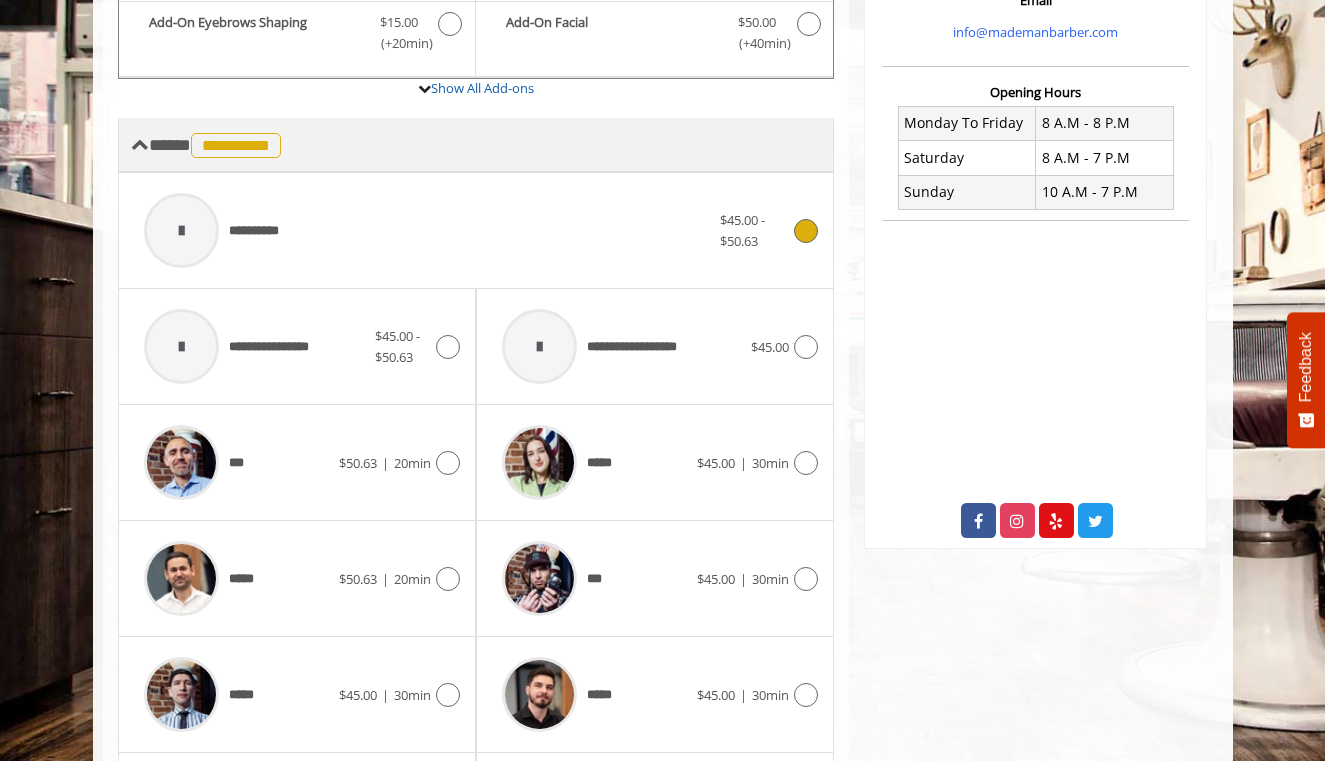 click on "**********" at bounding box center (217, 145) 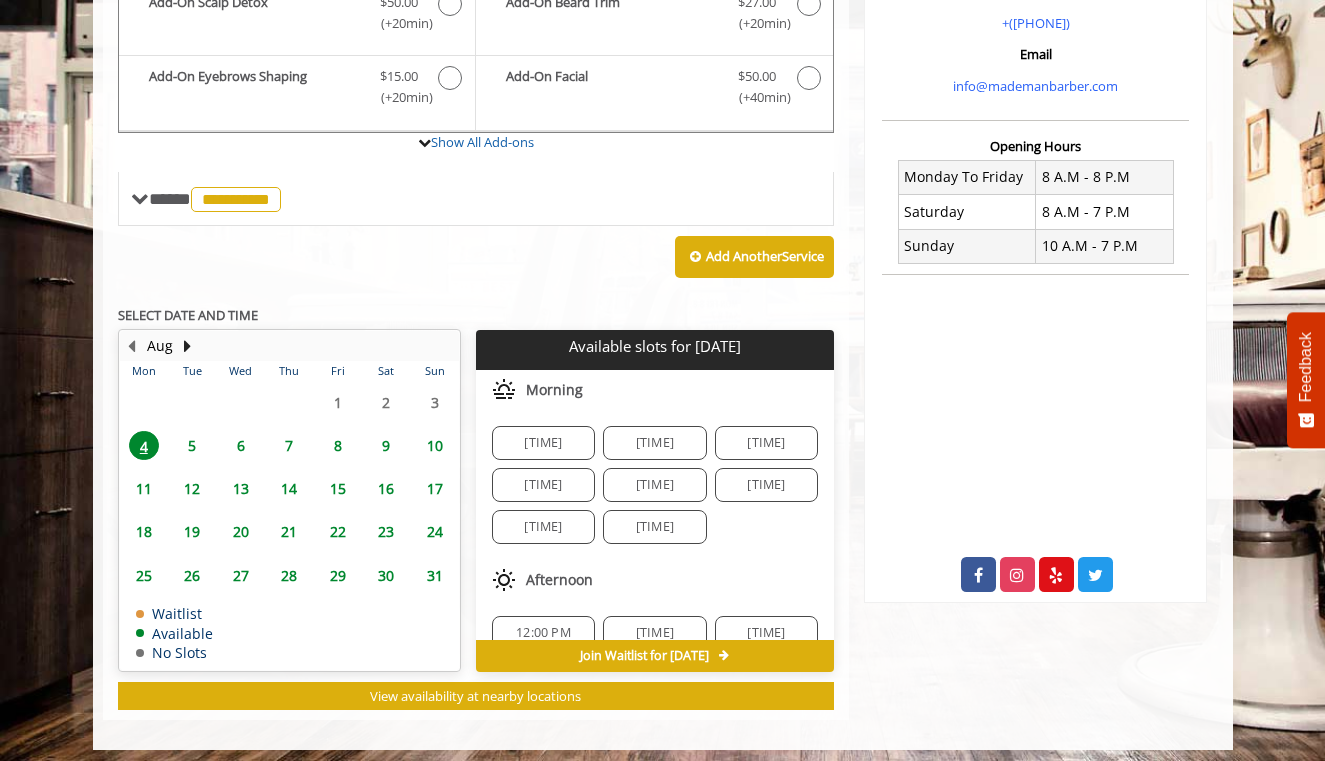scroll, scrollTop: 643, scrollLeft: 0, axis: vertical 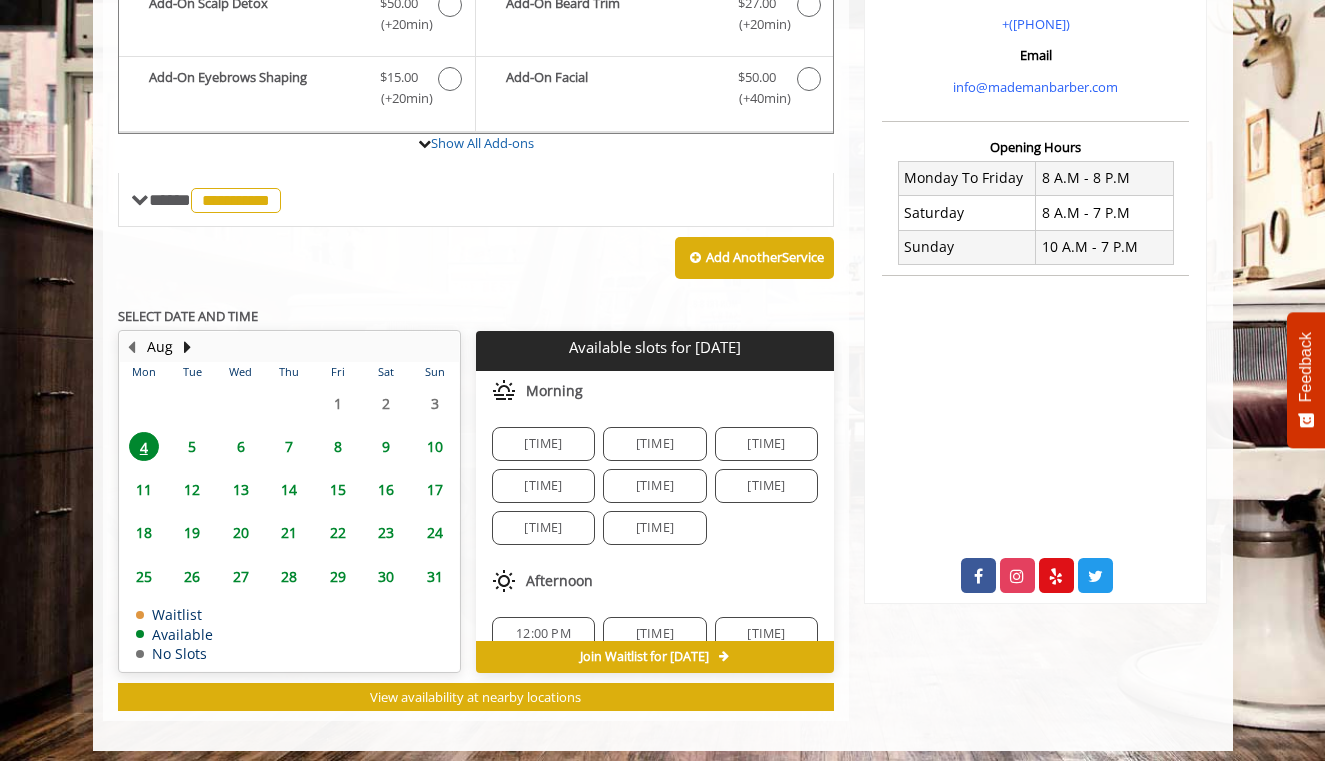 click on "[TIME]" 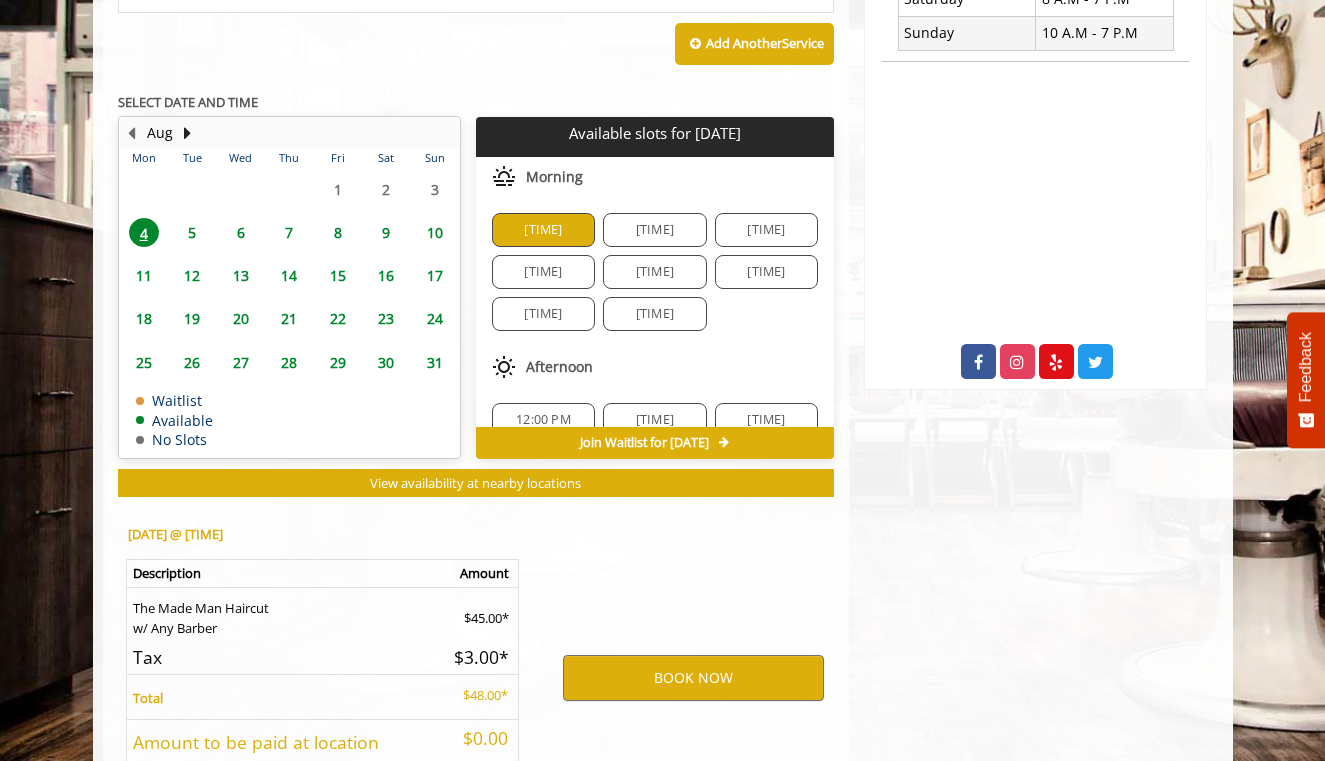 scroll, scrollTop: 999, scrollLeft: 0, axis: vertical 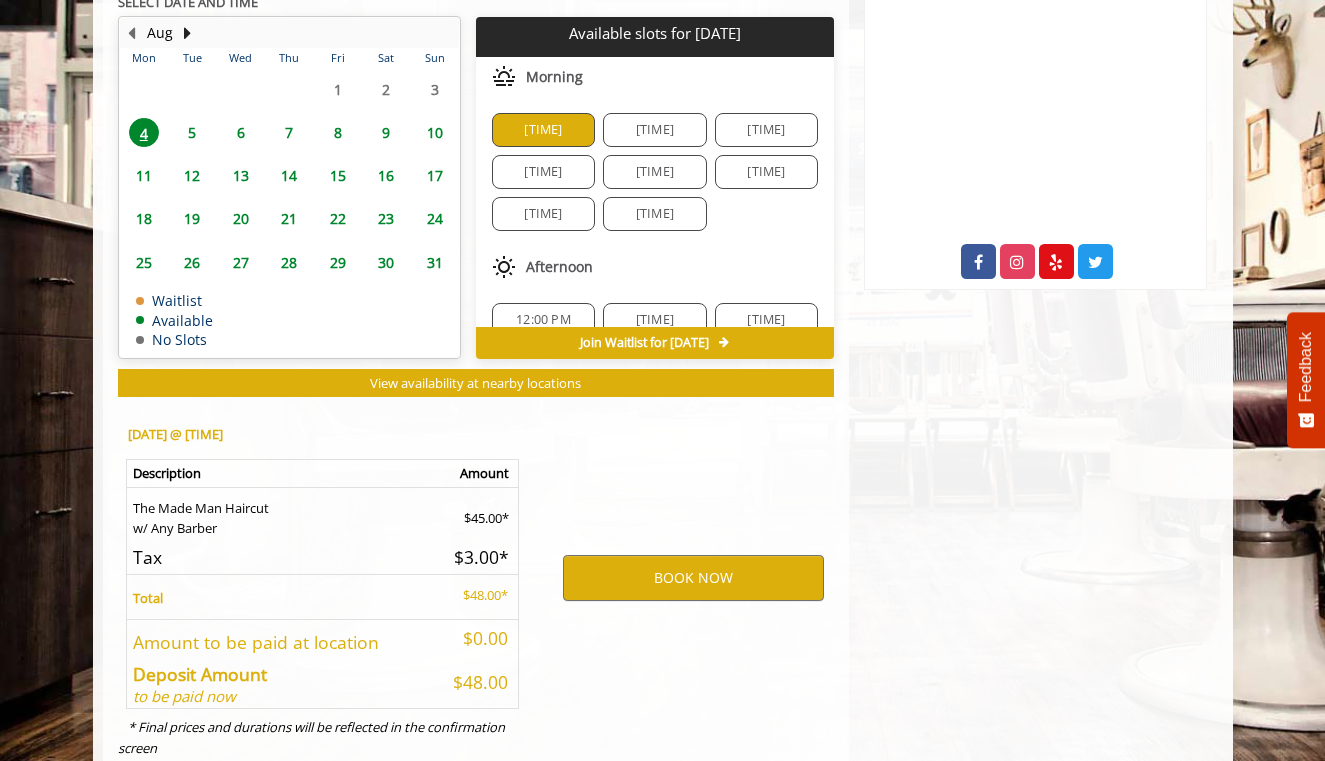 click on "BOOK NOW" 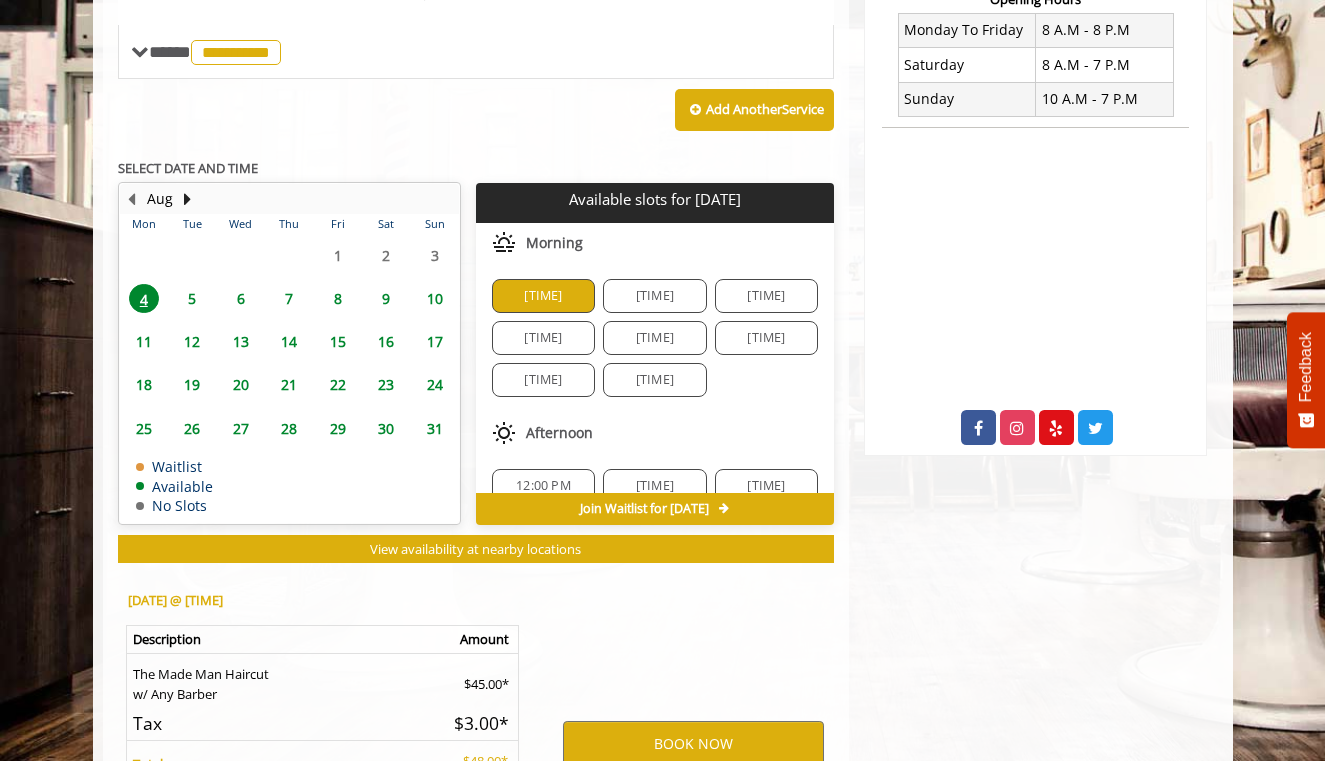 click on "[TIME]" 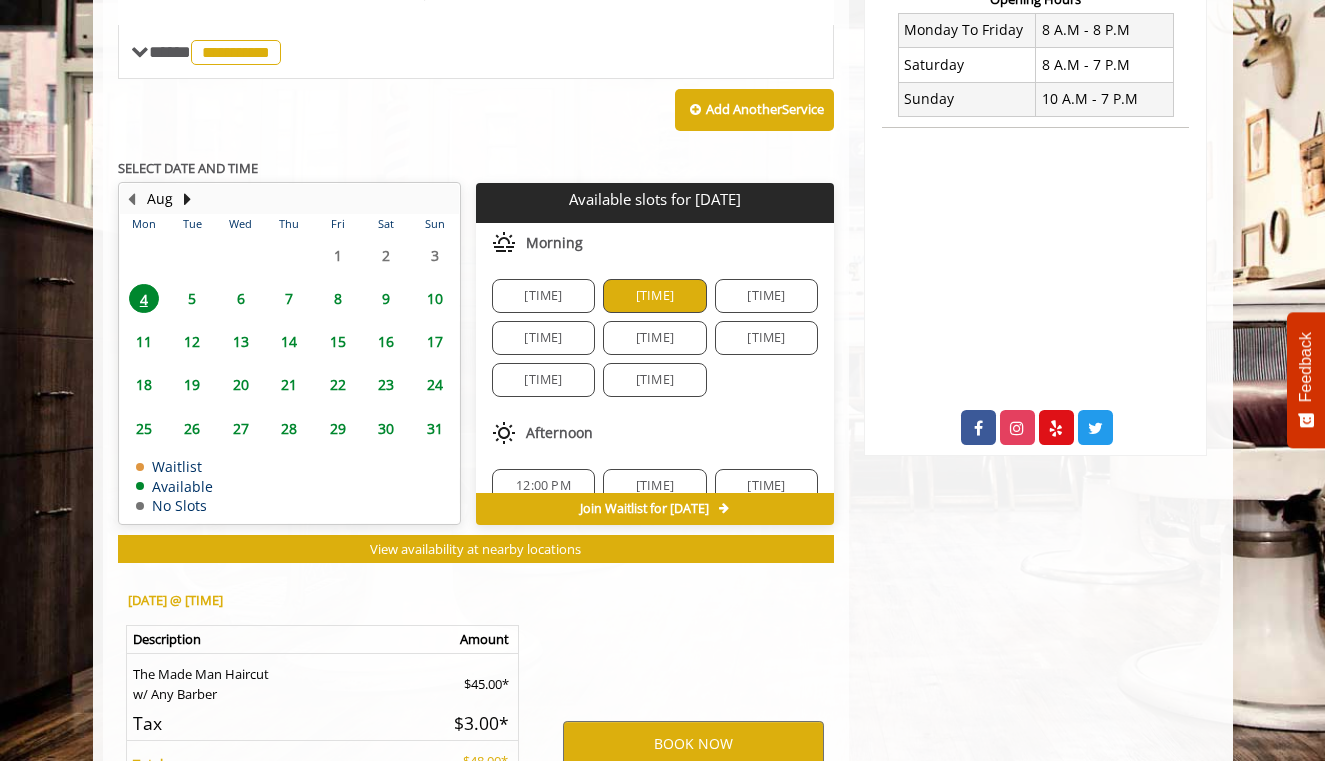 scroll, scrollTop: 999, scrollLeft: 0, axis: vertical 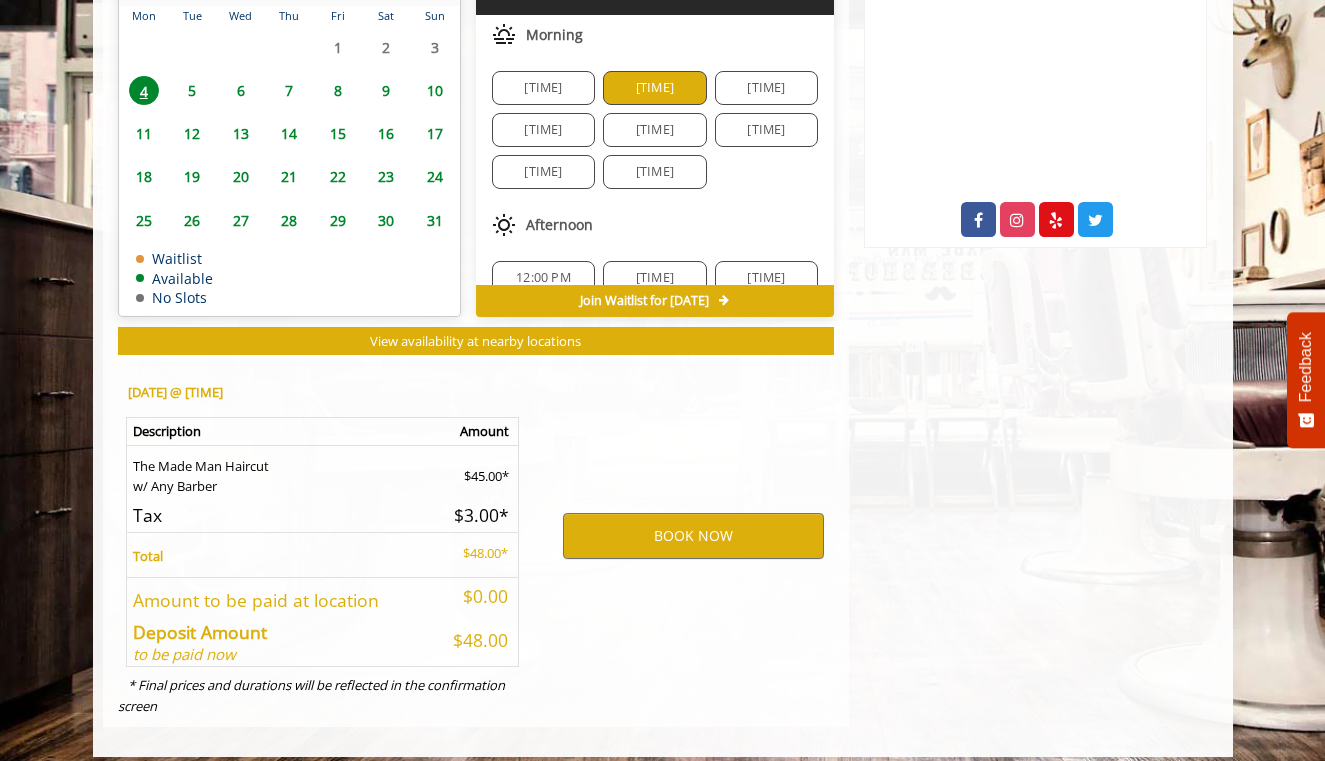 click on "[TIME]" 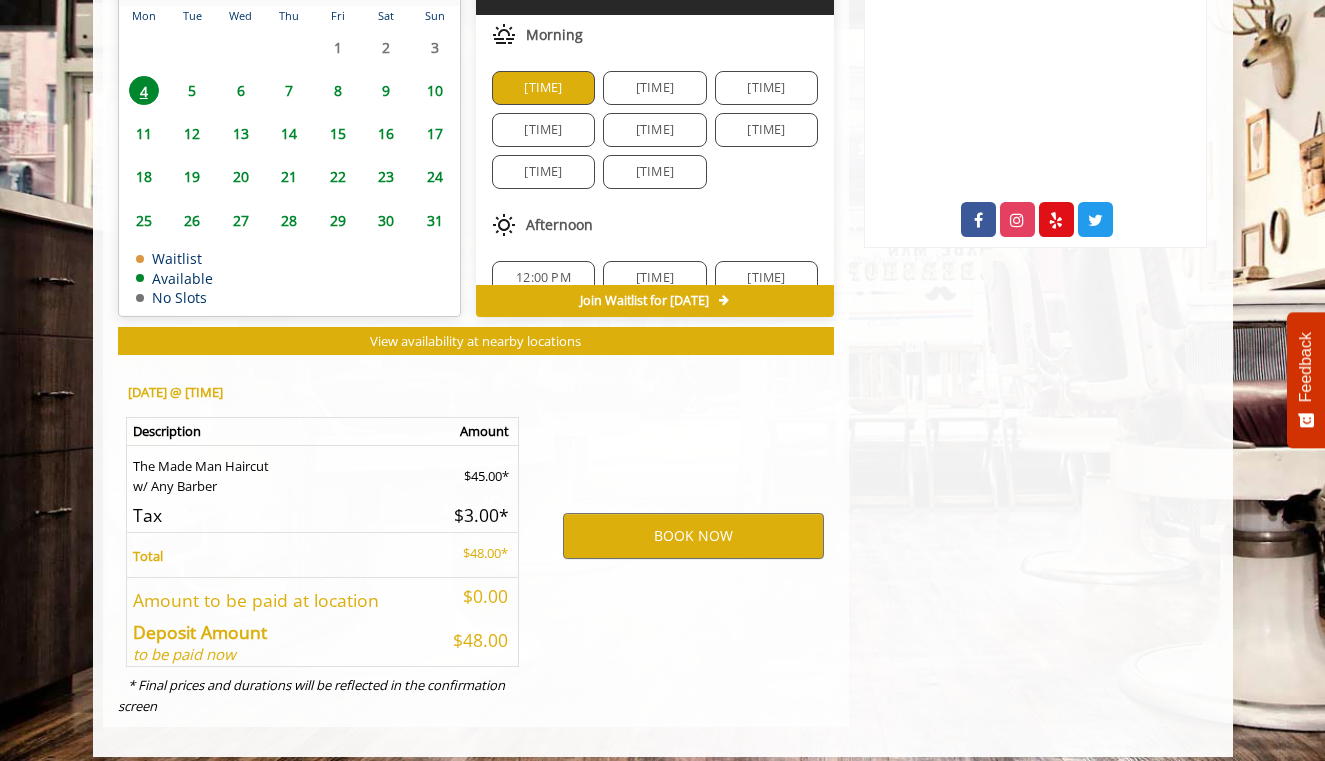click on "BOOK NOW" 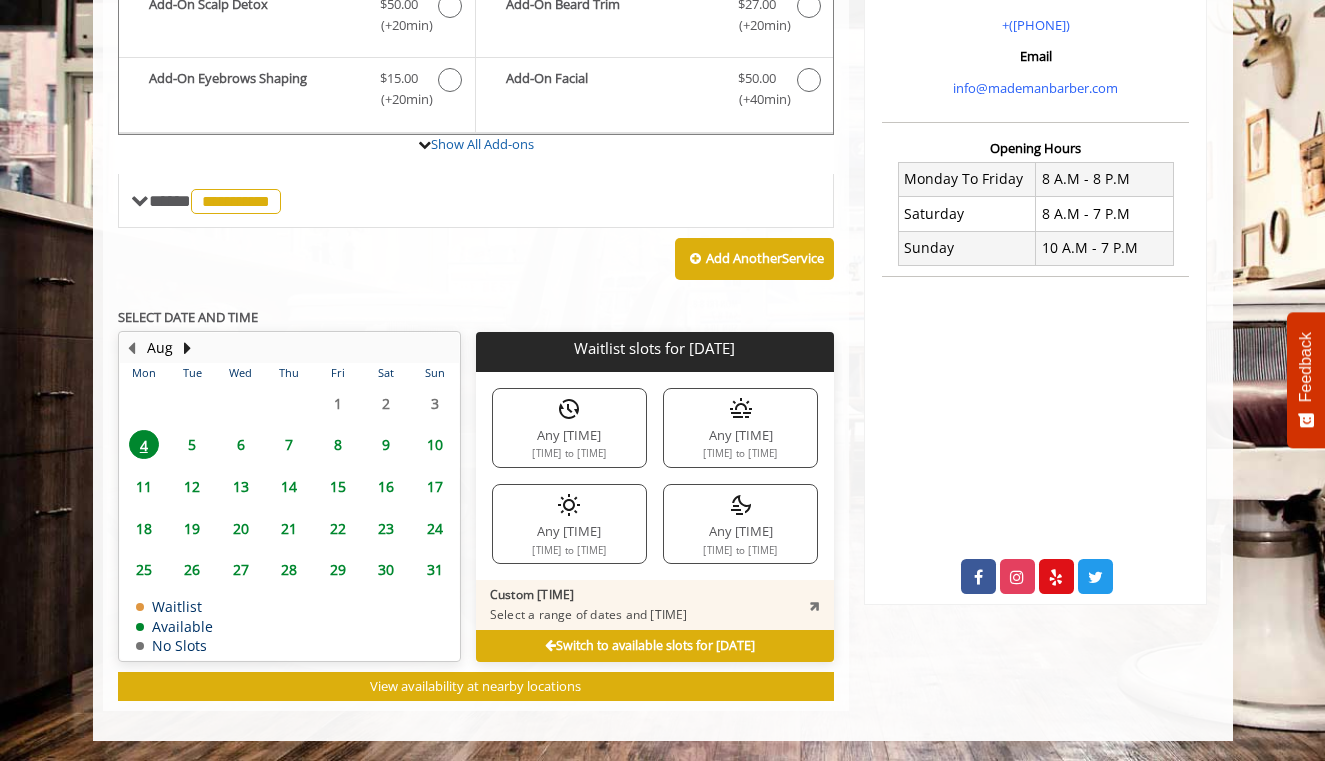 scroll, scrollTop: 645, scrollLeft: 0, axis: vertical 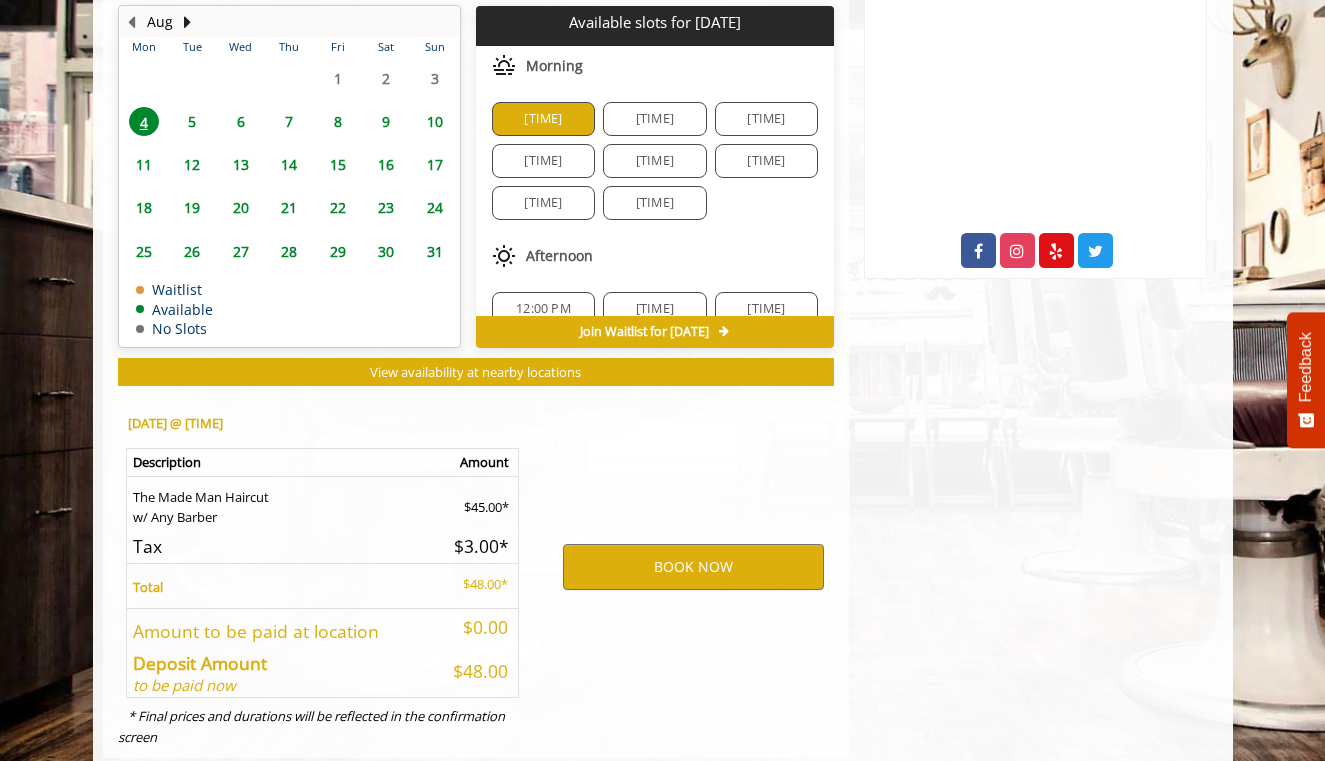 click on "BOOK NOW" 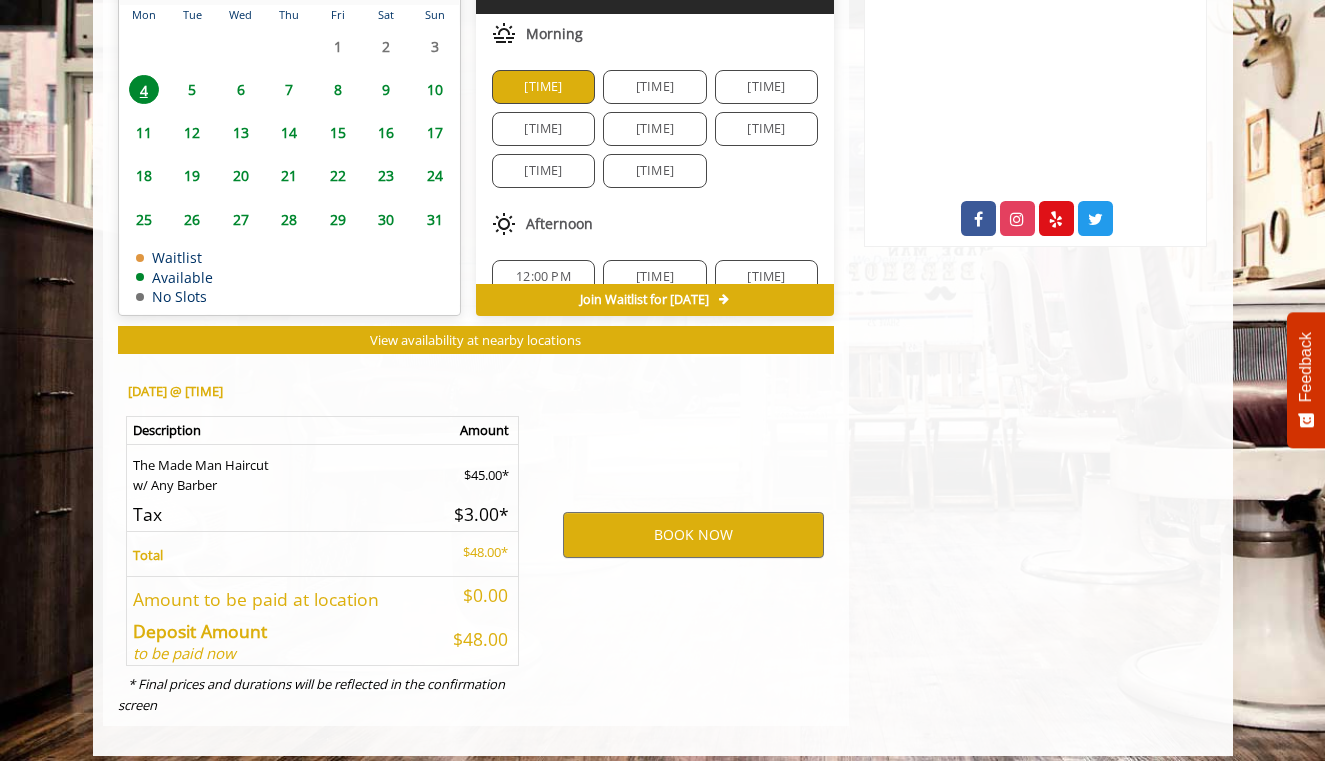 scroll, scrollTop: 999, scrollLeft: 0, axis: vertical 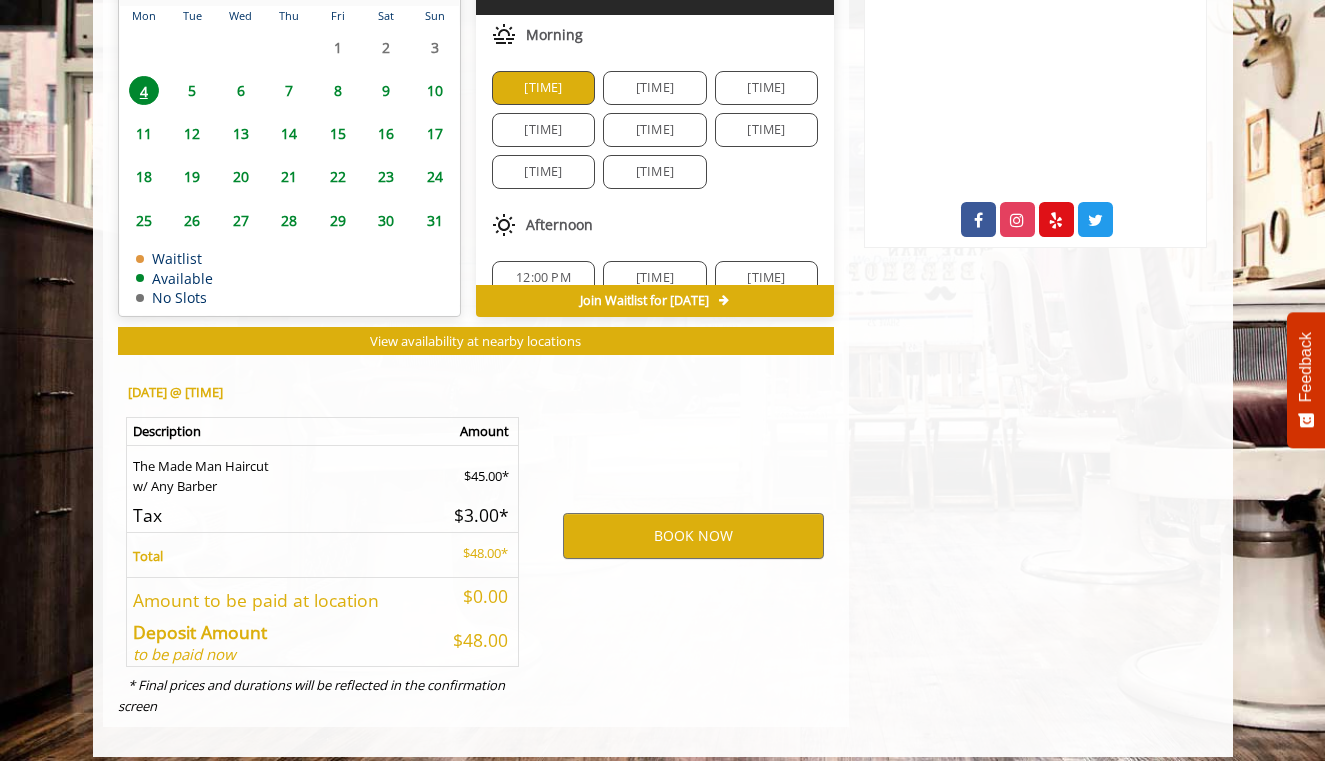 drag, startPoint x: 639, startPoint y: 630, endPoint x: 639, endPoint y: 612, distance: 18 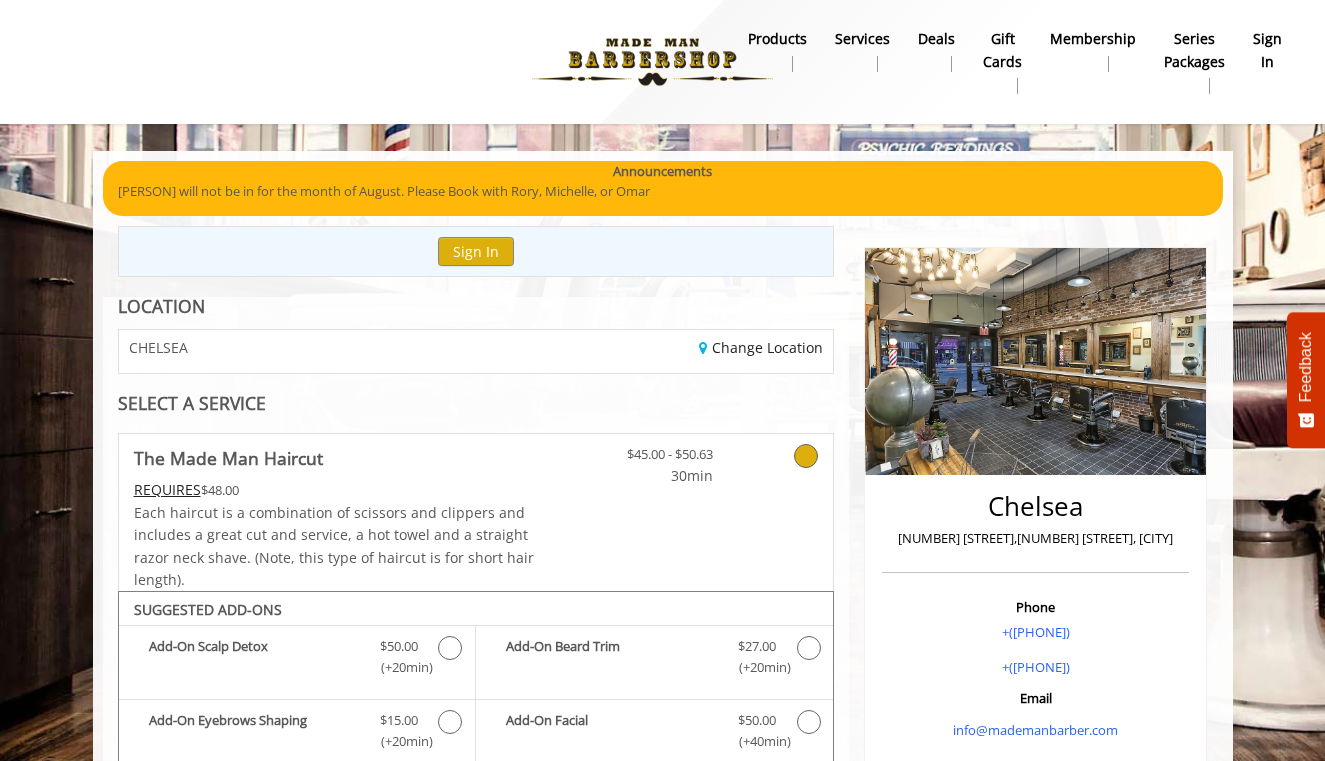 scroll, scrollTop: 0, scrollLeft: 0, axis: both 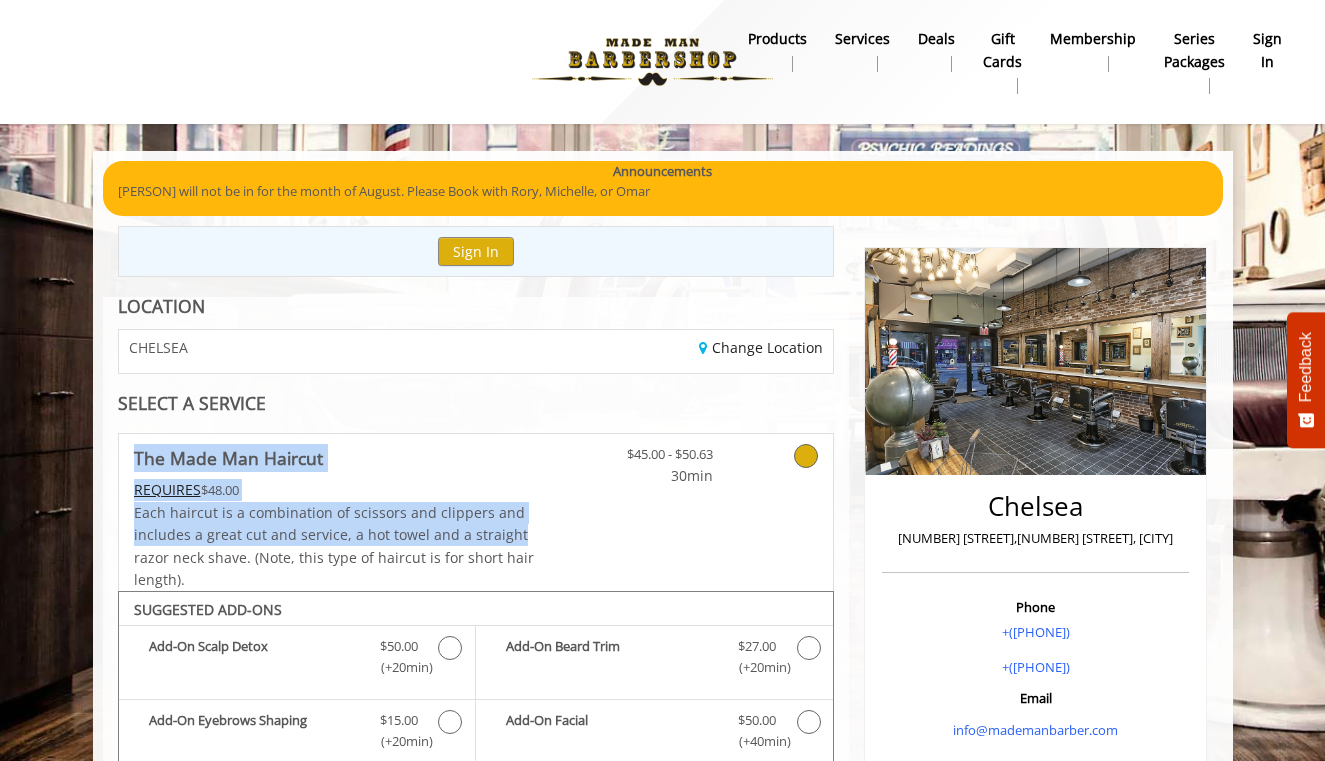 drag, startPoint x: 516, startPoint y: 432, endPoint x: 517, endPoint y: 518, distance: 86.00581 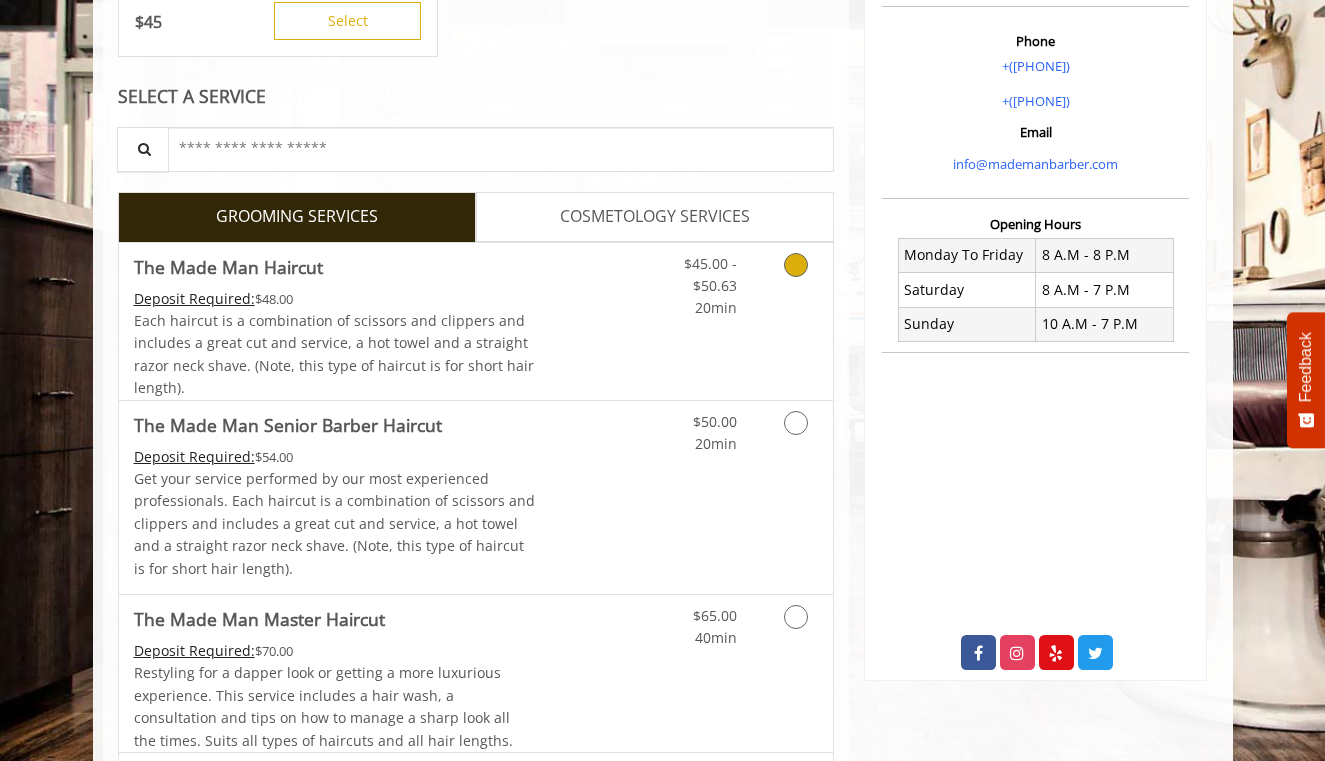 click on "Deposit Required:  $48.00" at bounding box center (335, 299) 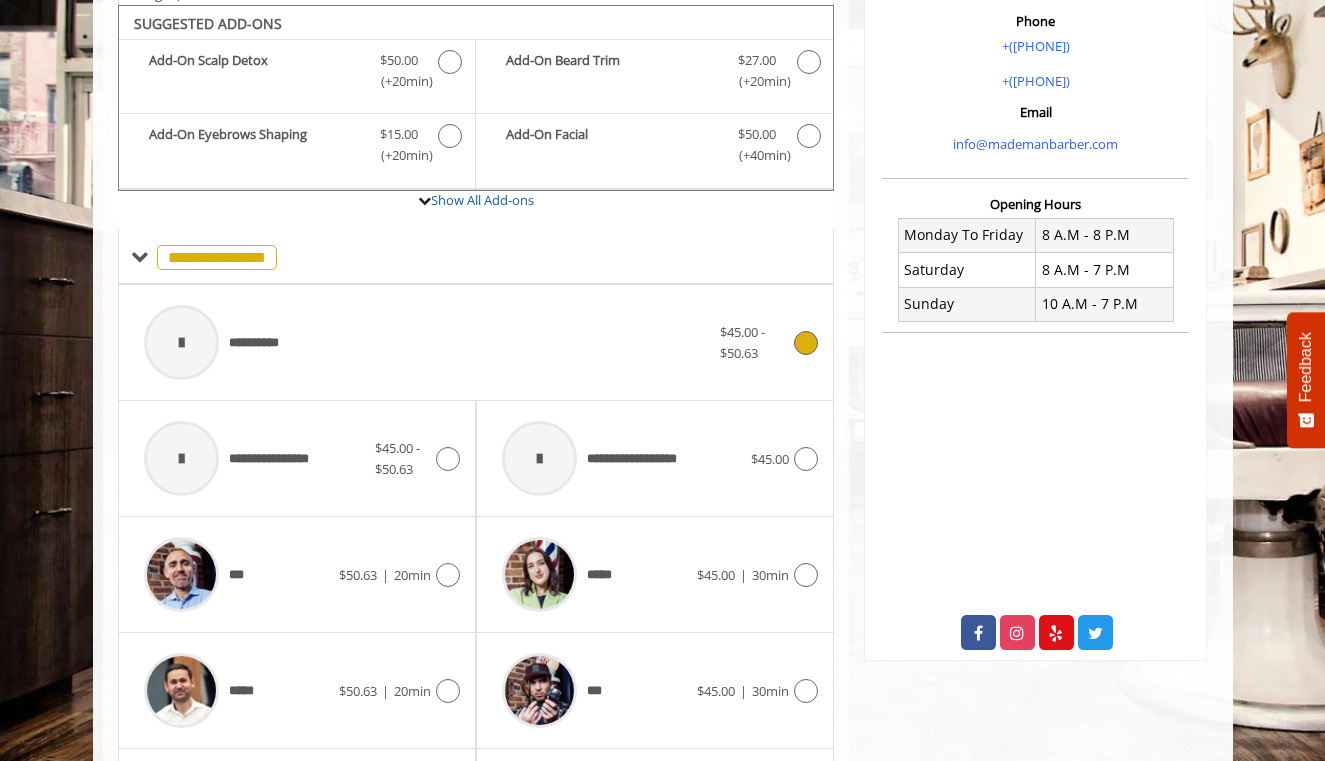 click on "**********" at bounding box center [427, 342] 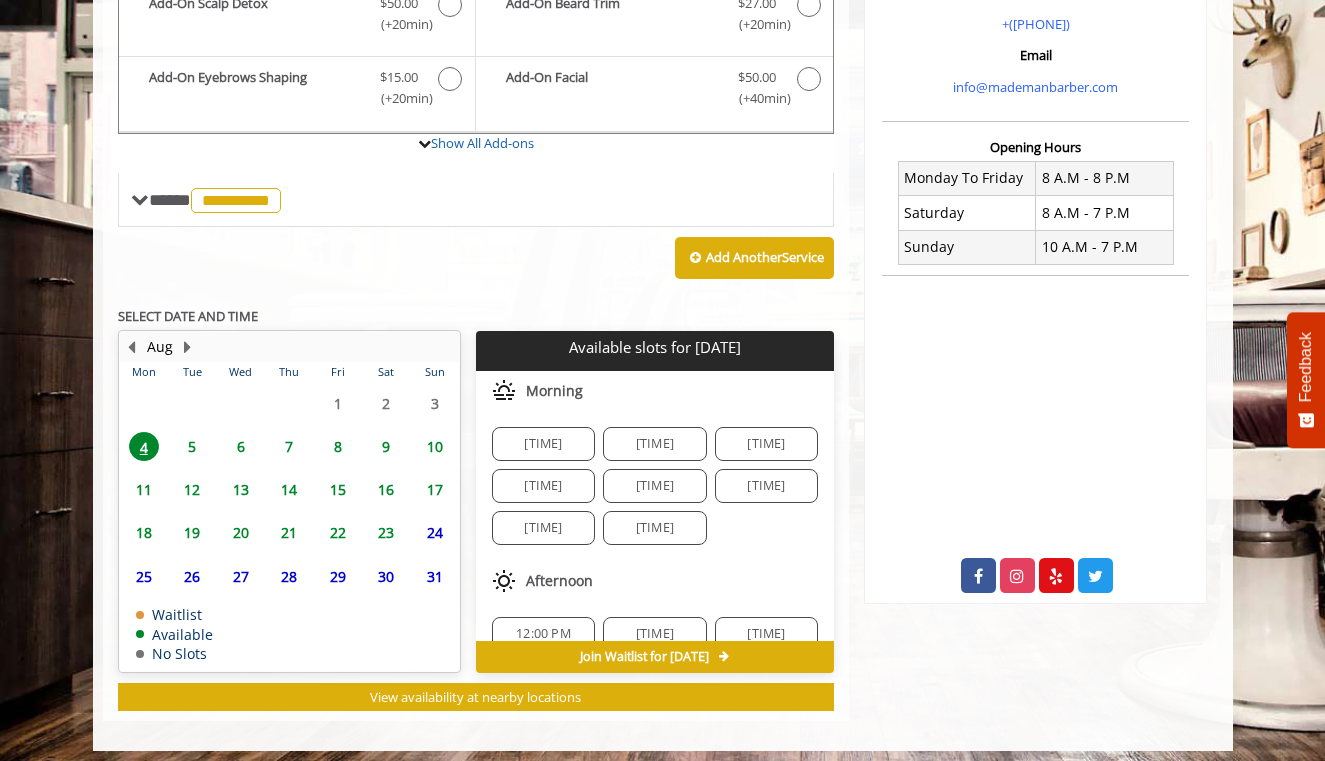 click on "[TIME]" 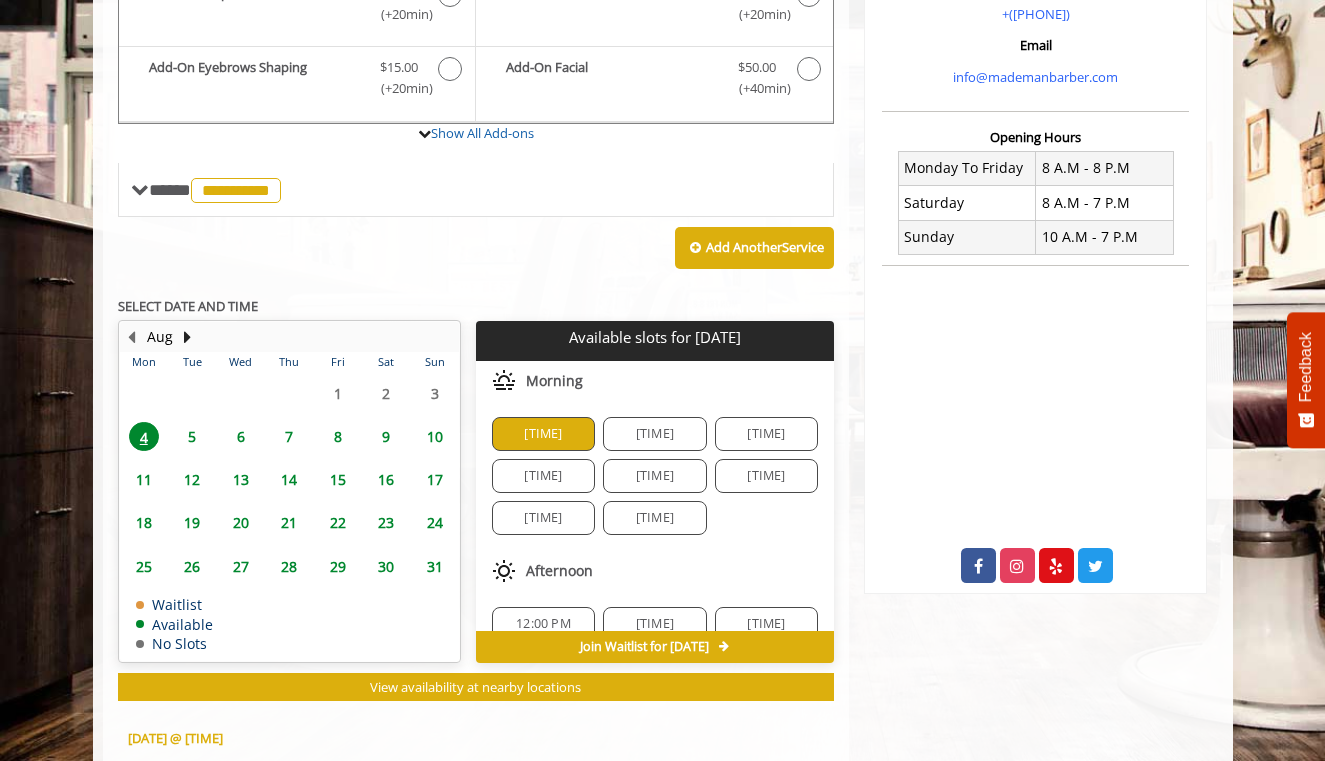 scroll, scrollTop: 587, scrollLeft: 0, axis: vertical 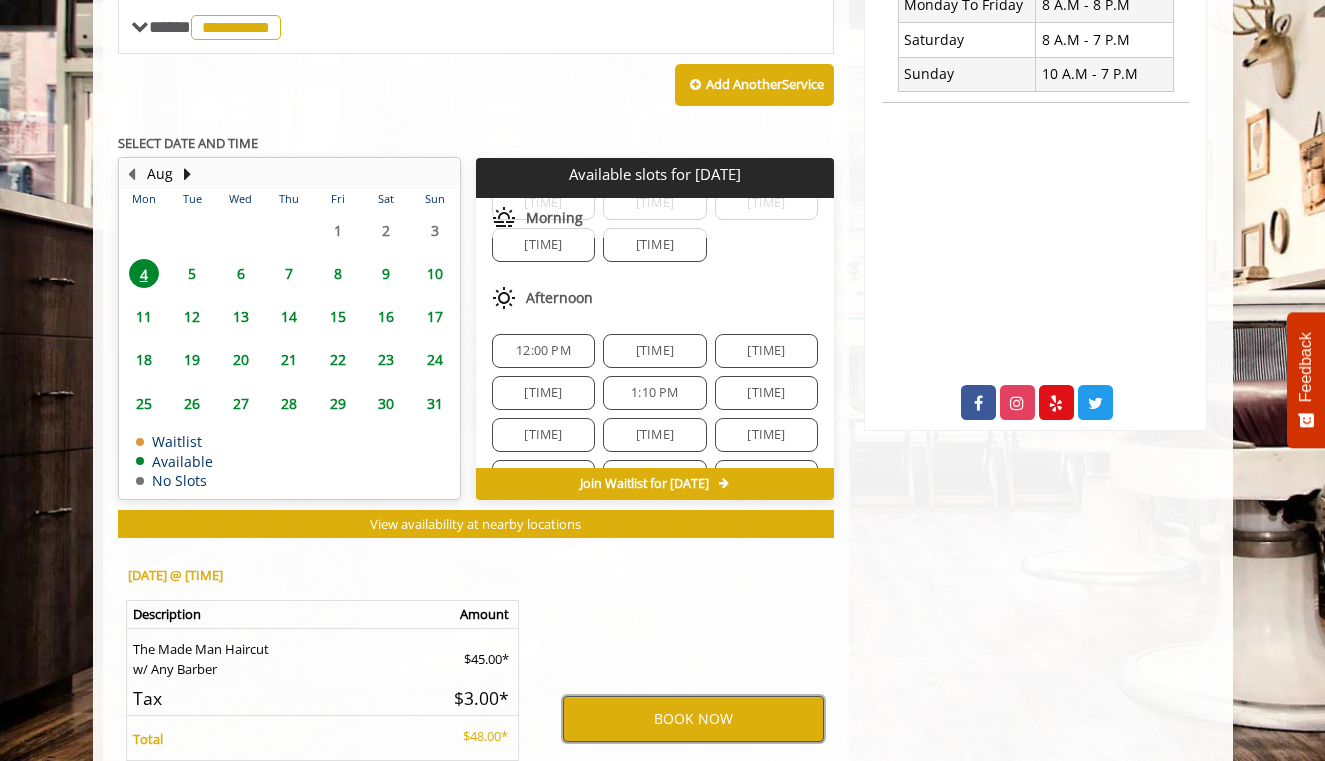 click on "BOOK NOW" at bounding box center [693, 719] 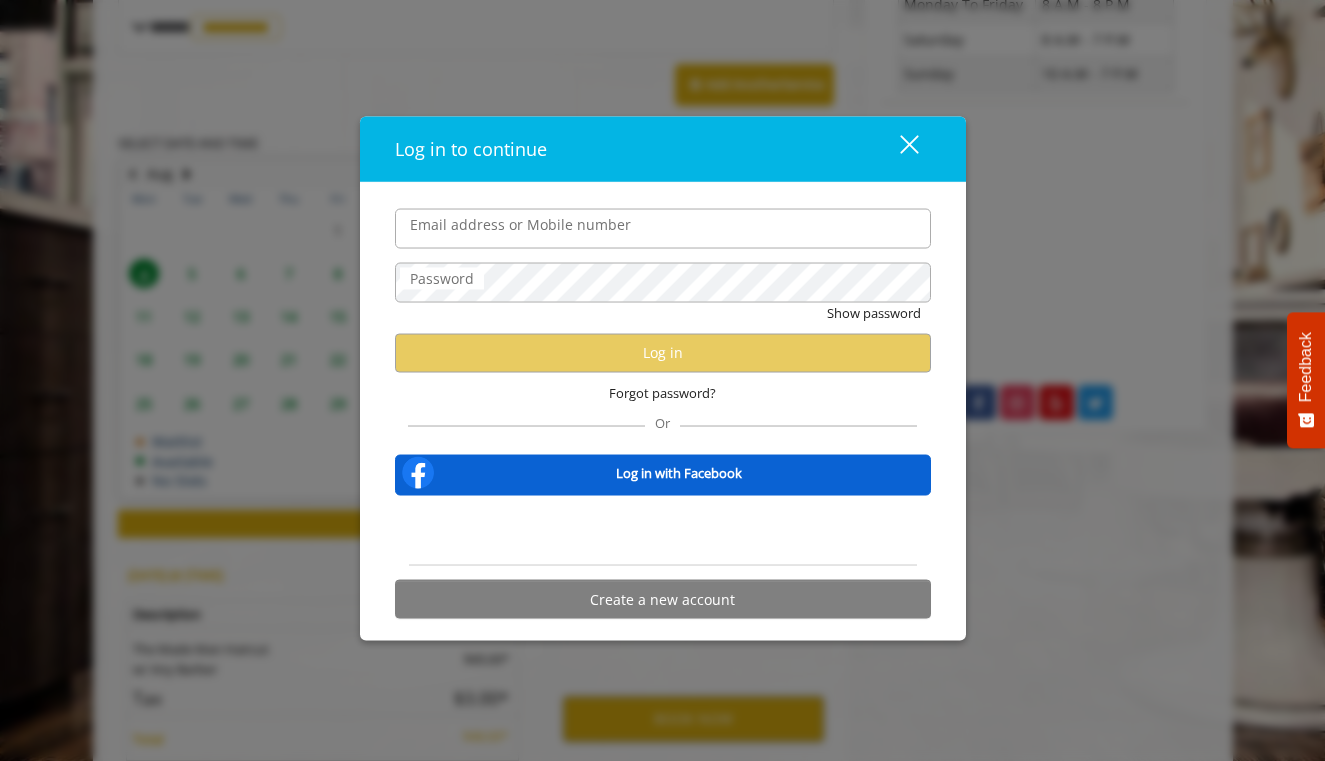 click at bounding box center [663, 531] 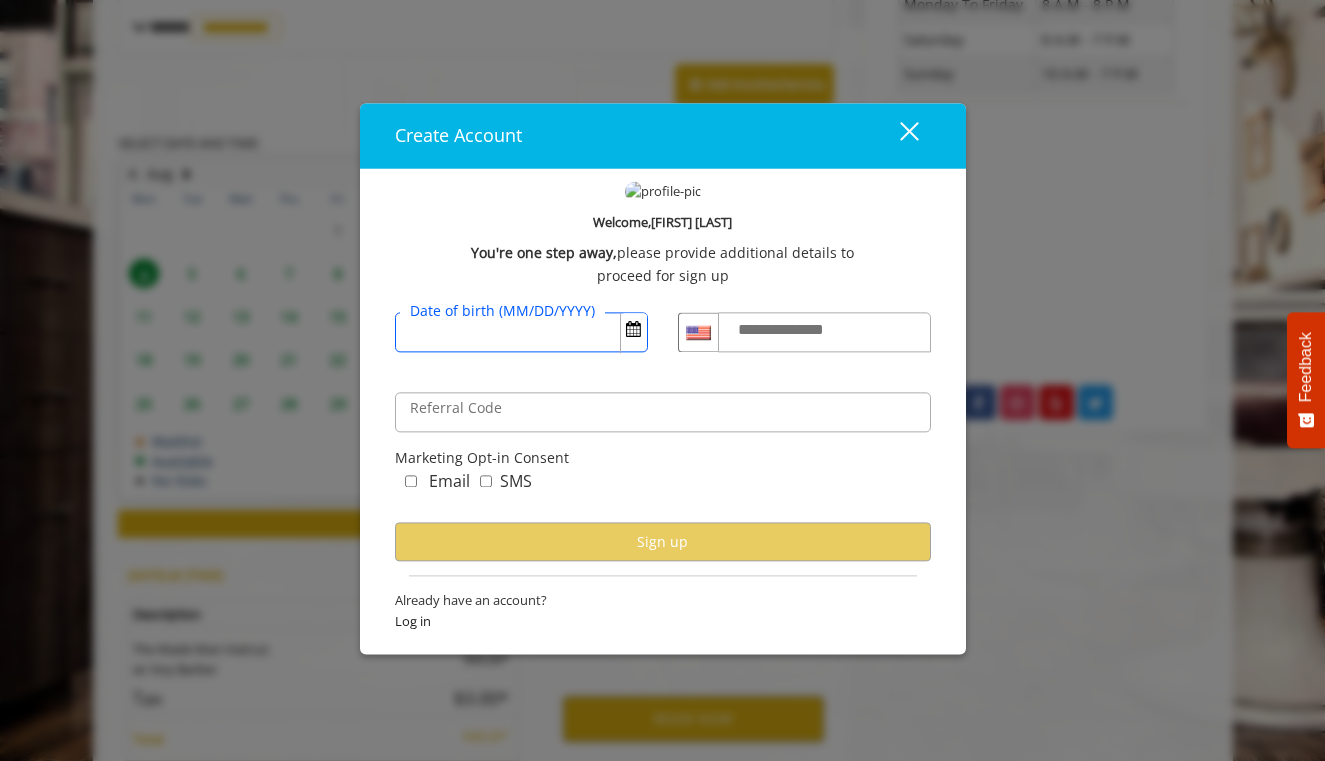 click on "Date of birth (MM/DD/YYYY)" at bounding box center [521, 332] 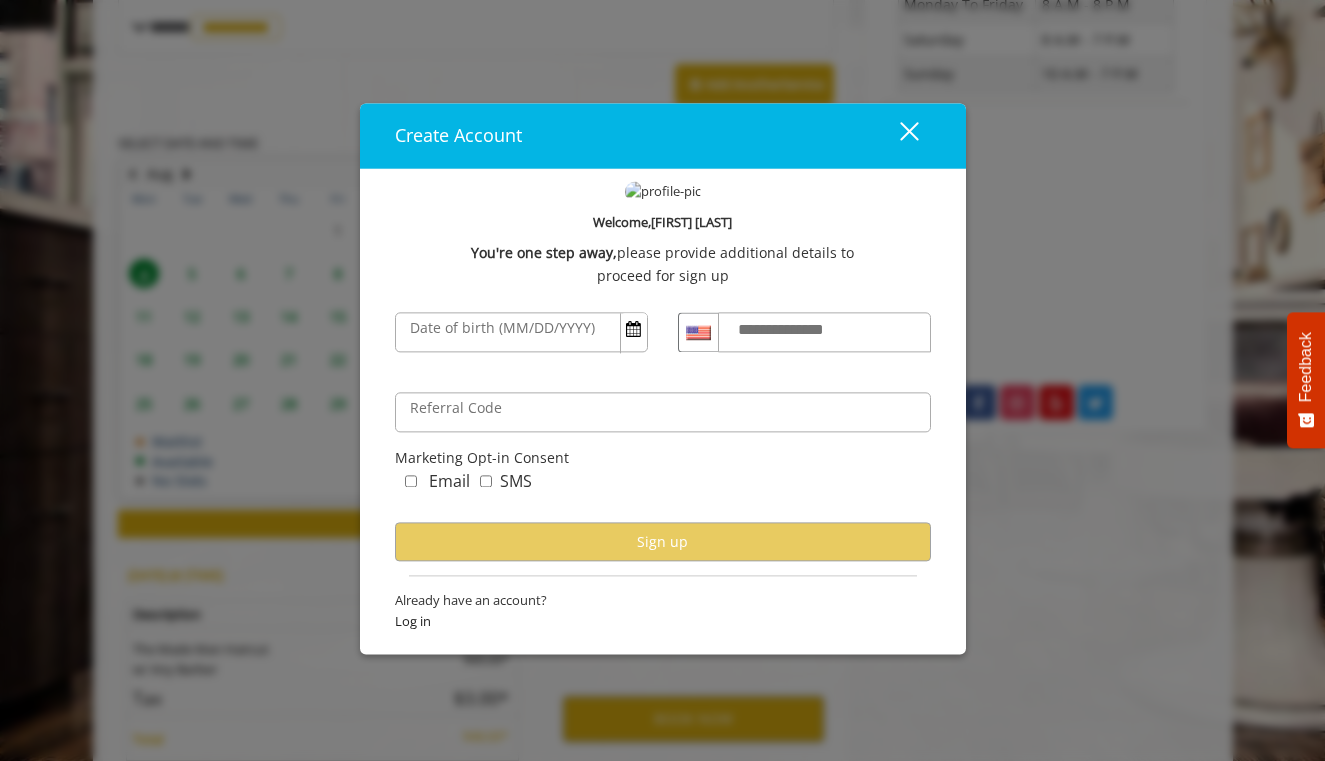 click on "Email" at bounding box center (449, 483) 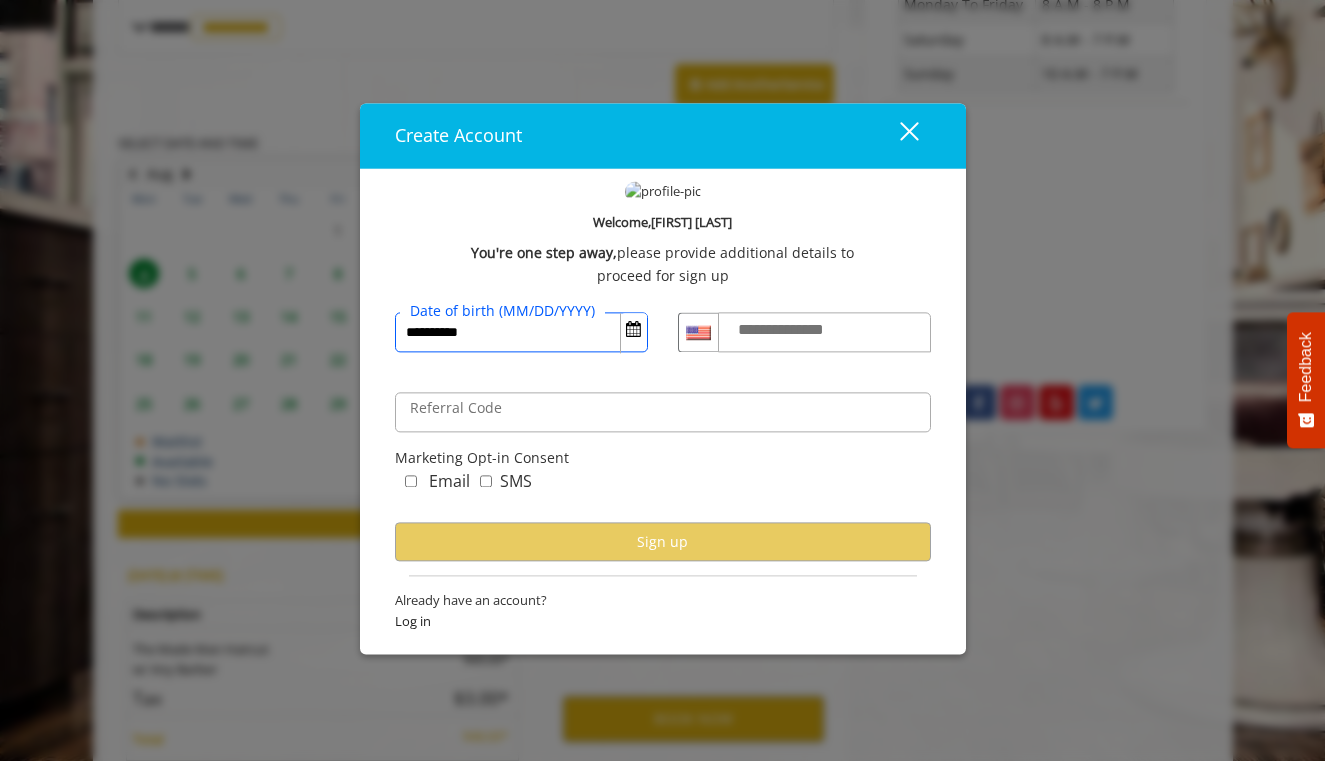 type on "**********" 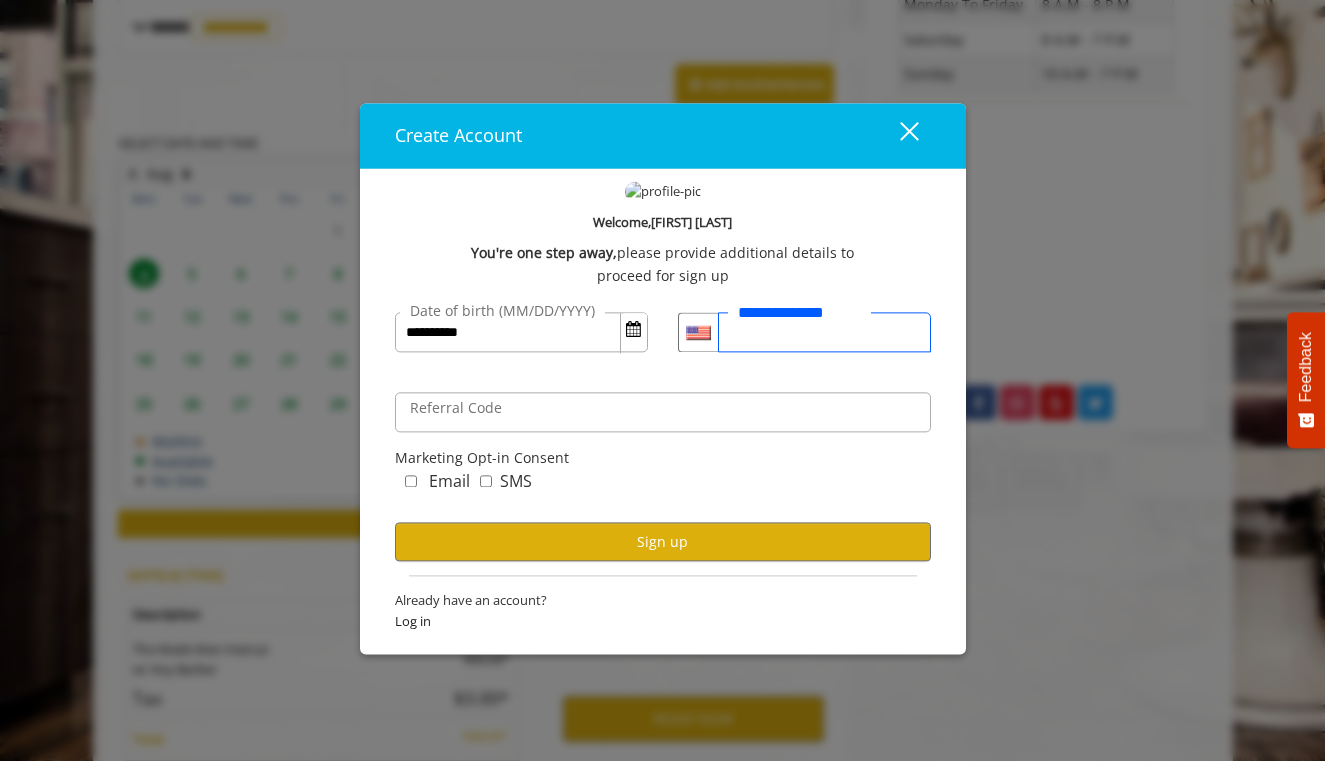 type on "**********" 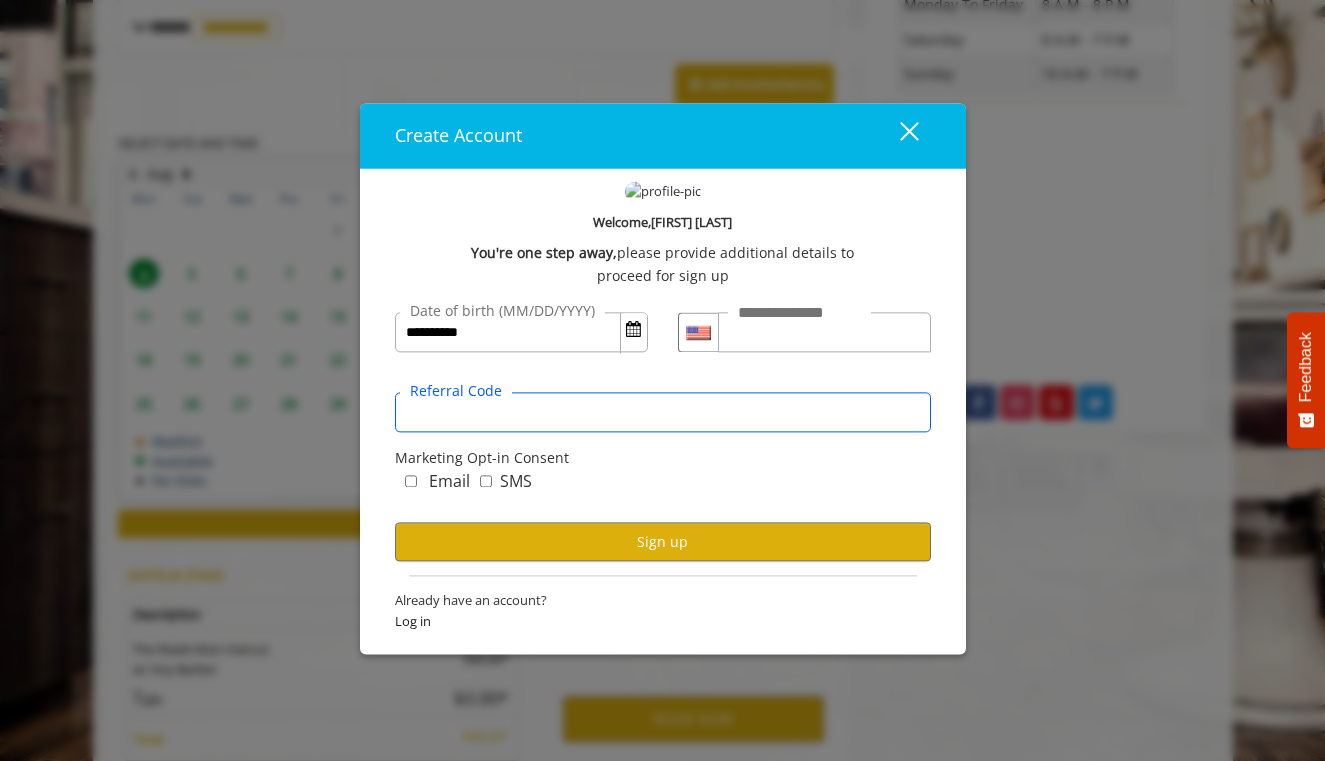 click on "Referral Code" at bounding box center [663, 412] 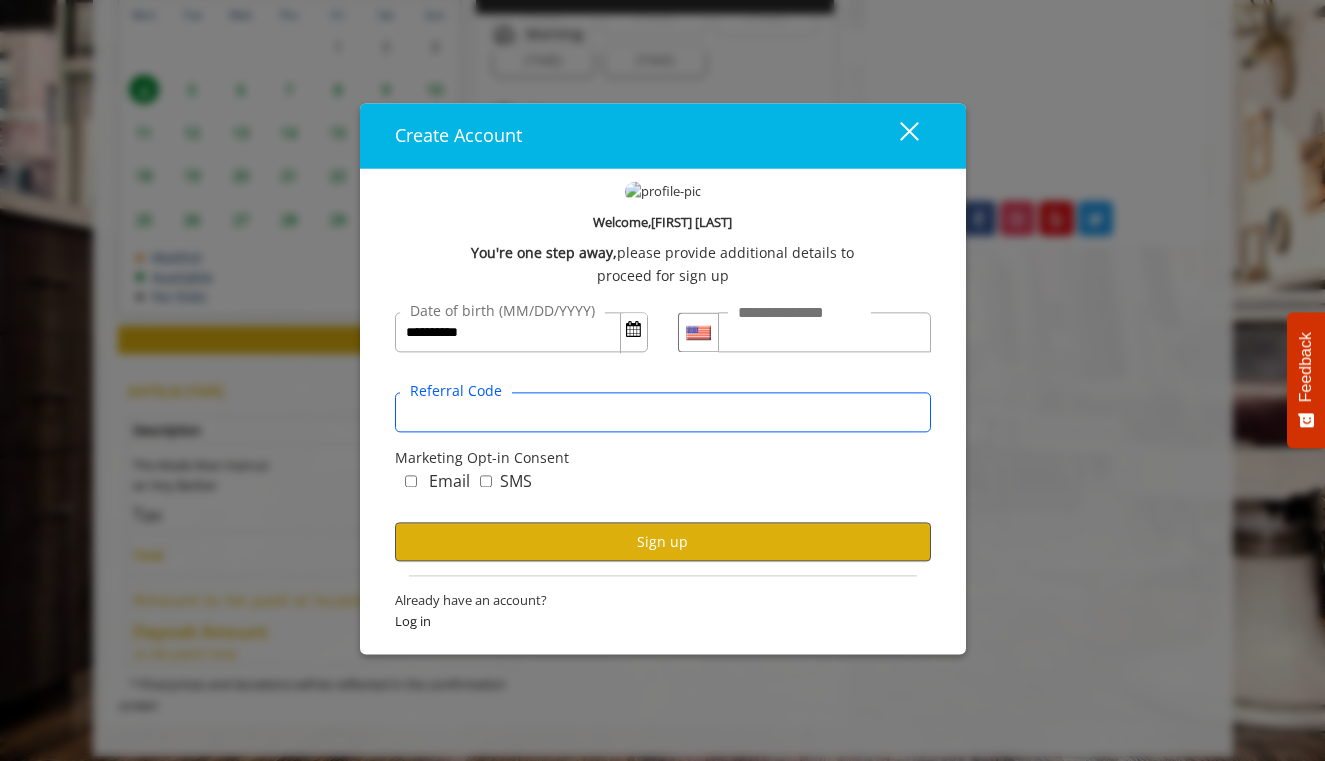 scroll, scrollTop: 999, scrollLeft: 0, axis: vertical 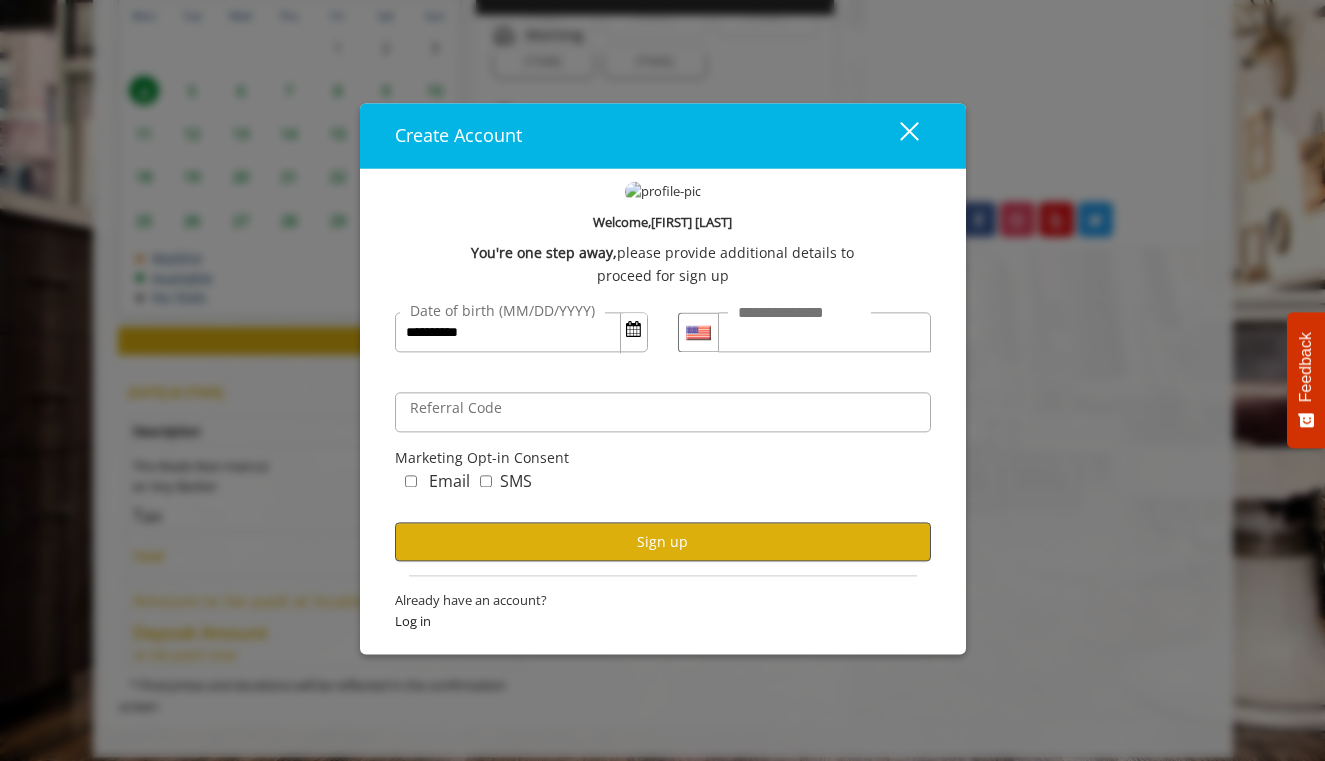 click on "Sign up" at bounding box center (663, 541) 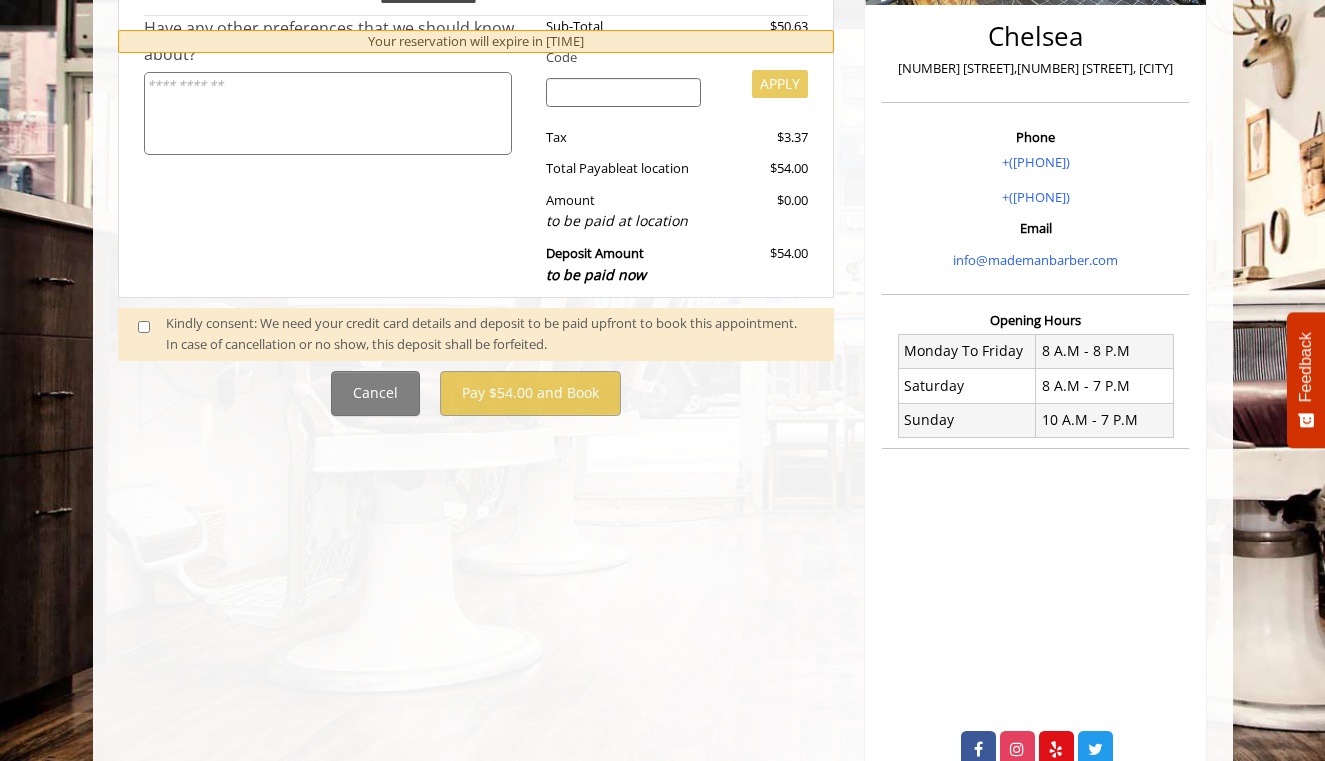 scroll, scrollTop: 444, scrollLeft: 0, axis: vertical 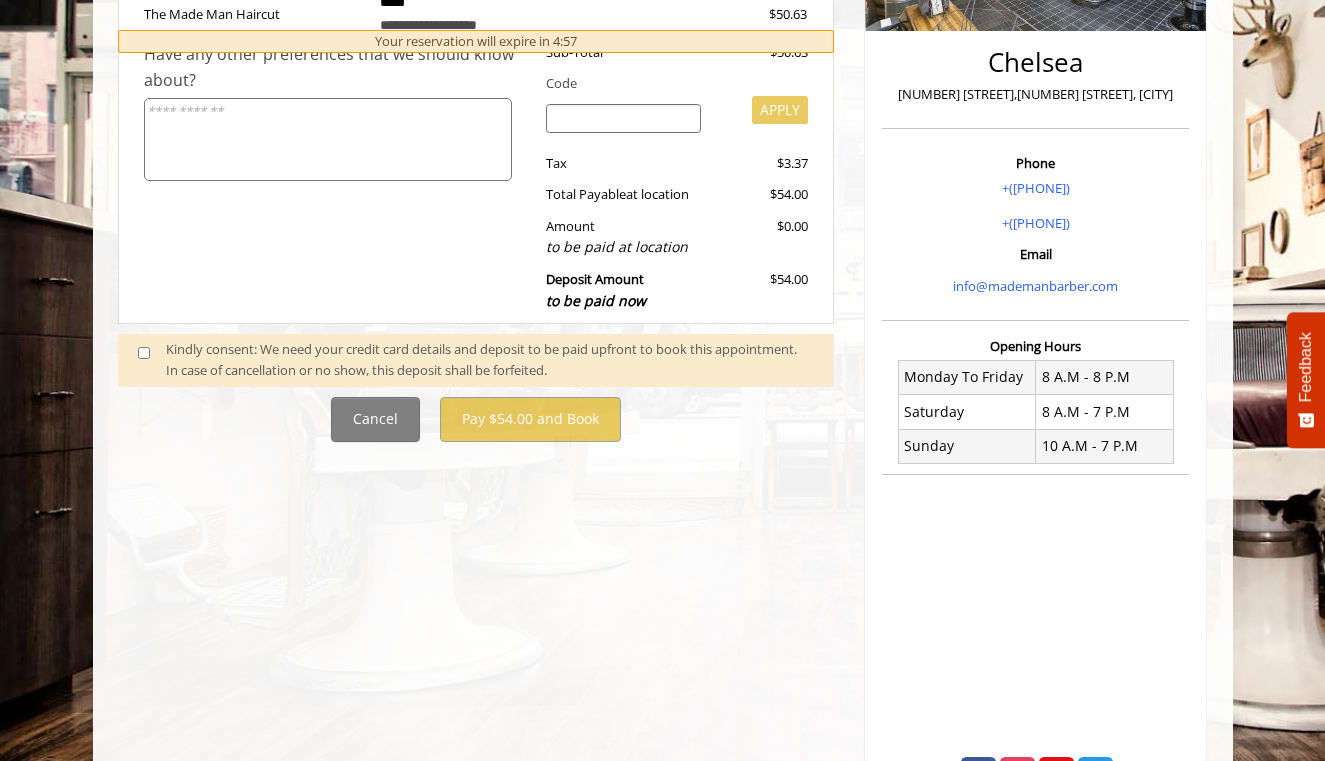 click on "Cancel Pay $54.00 and Book" 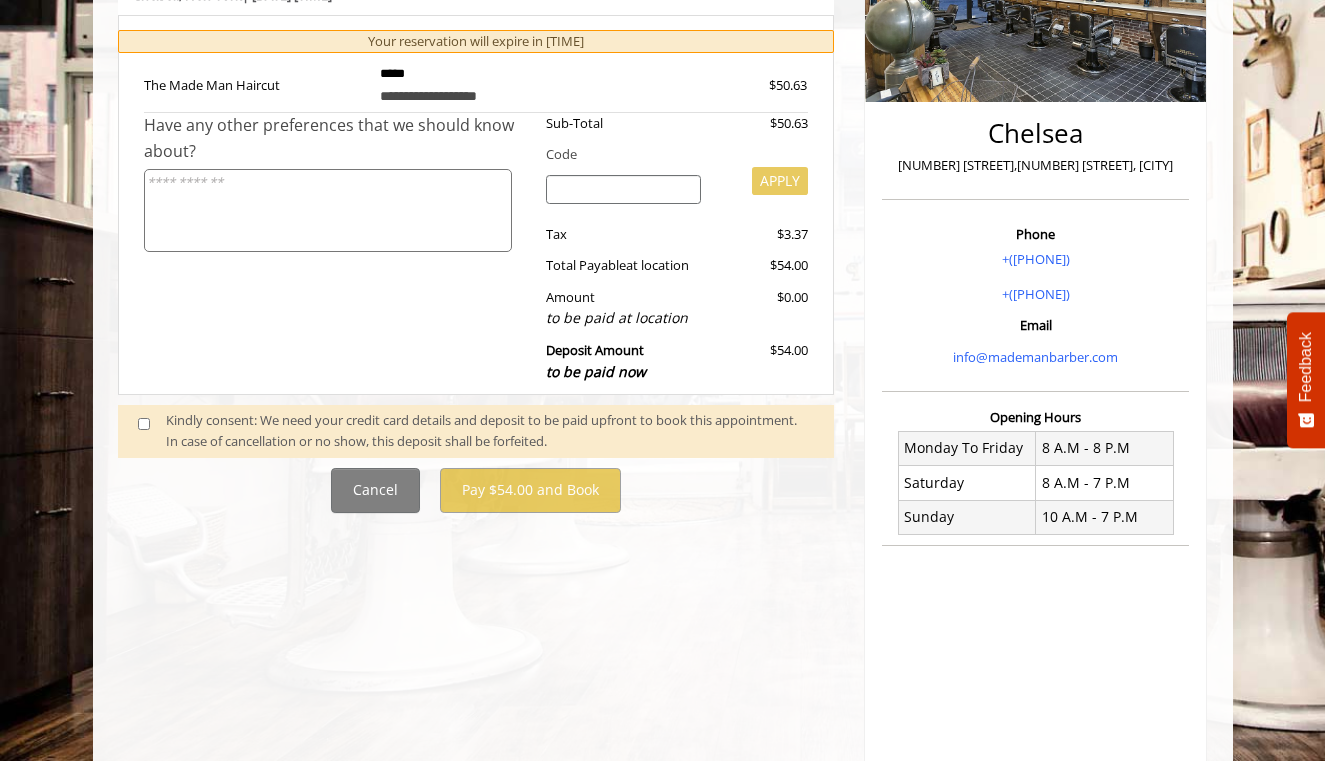 scroll, scrollTop: 324, scrollLeft: 0, axis: vertical 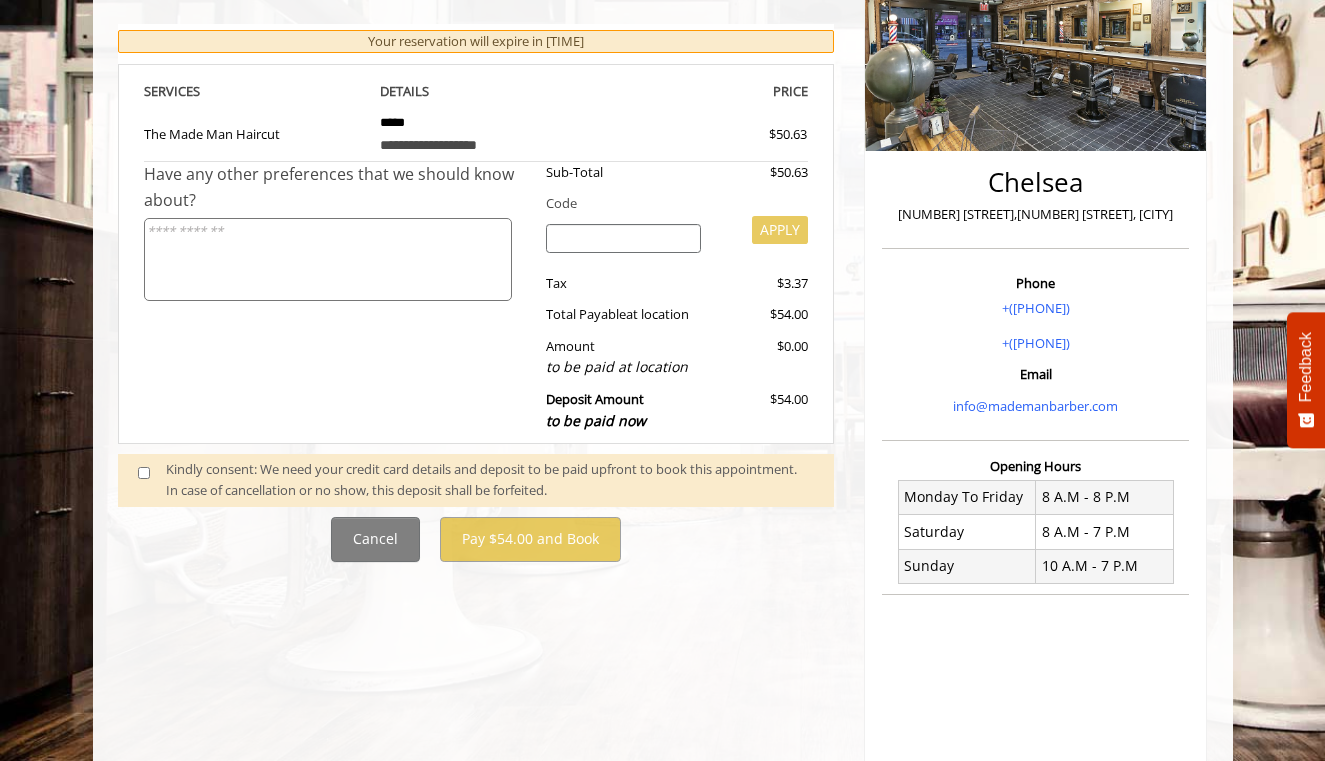 click on "**********" 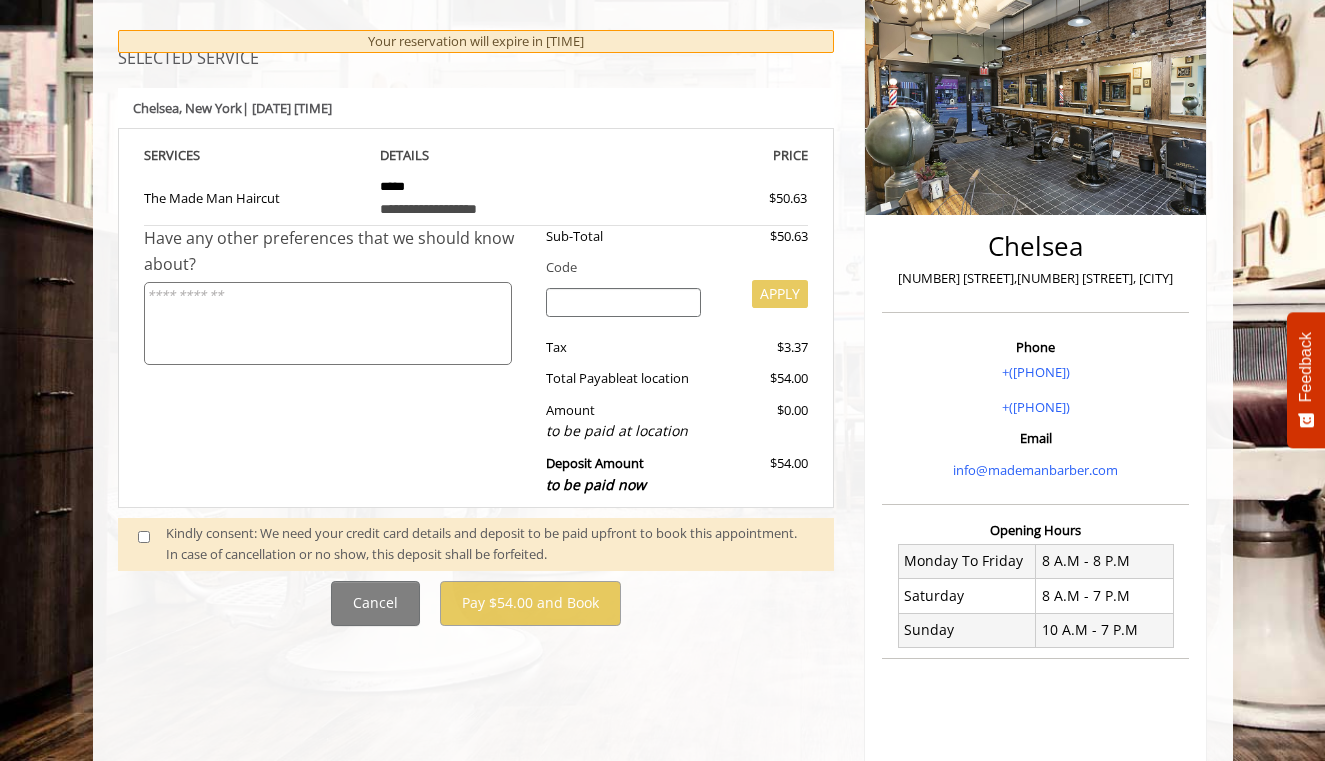 scroll, scrollTop: 263, scrollLeft: 0, axis: vertical 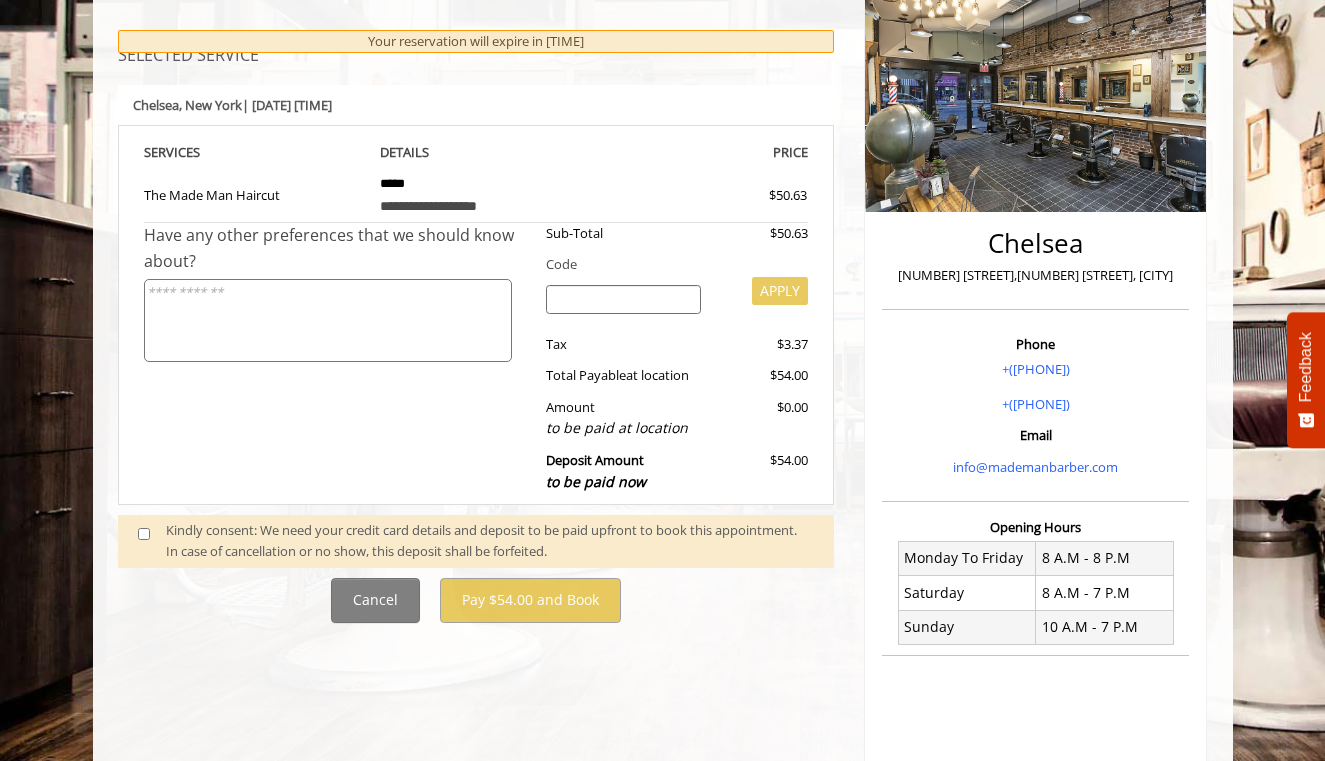 click on "Kindly consent: We need your credit card details and deposit to be paid upfront to book this appointment. In case of cancellation or no show, this deposit shall be forfeited." at bounding box center [490, 541] 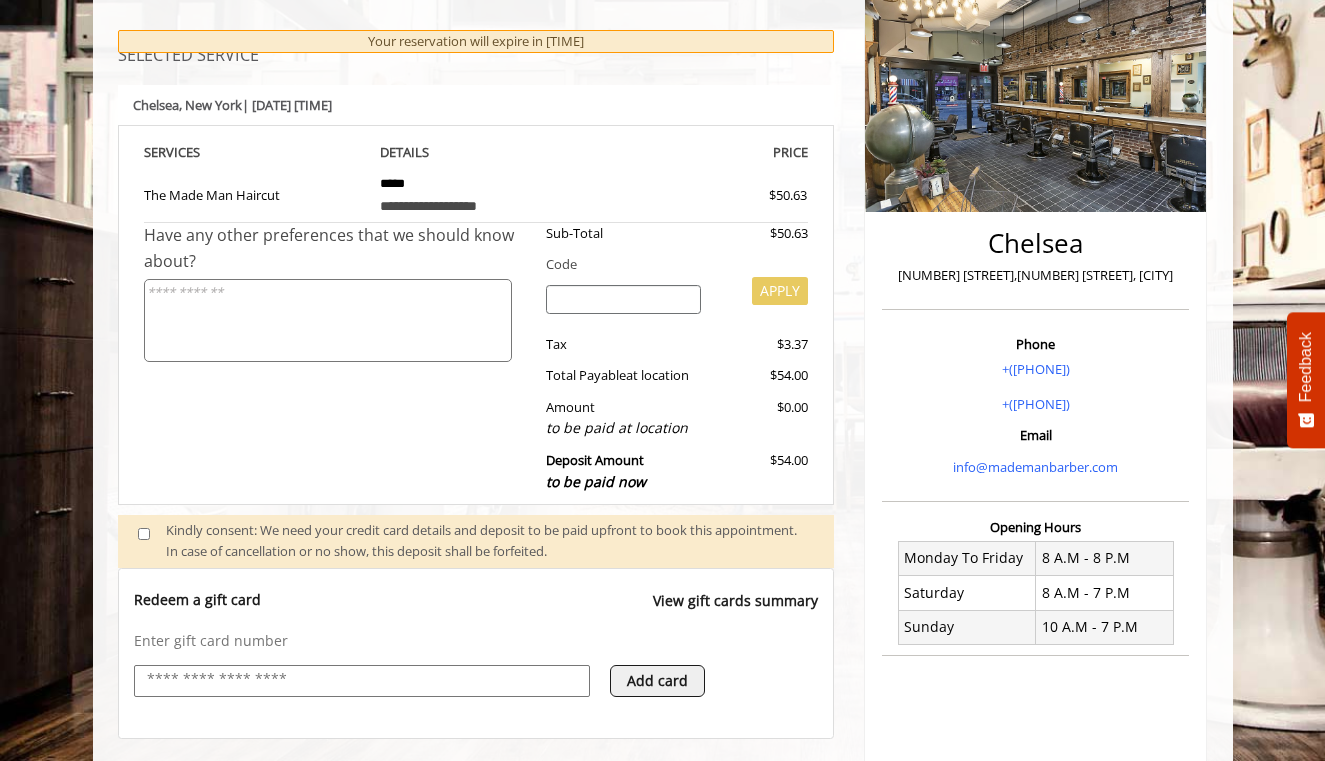 scroll, scrollTop: 496, scrollLeft: 0, axis: vertical 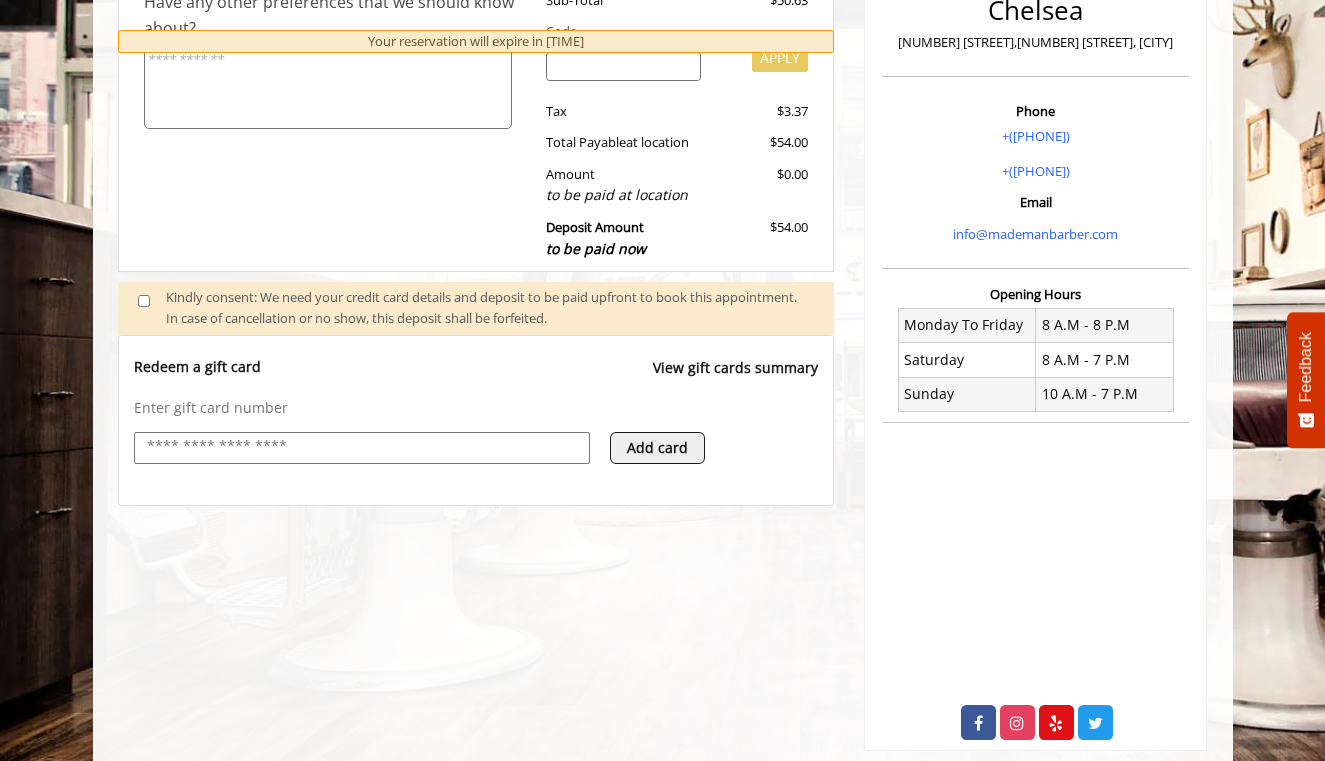 click at bounding box center [362, 447] 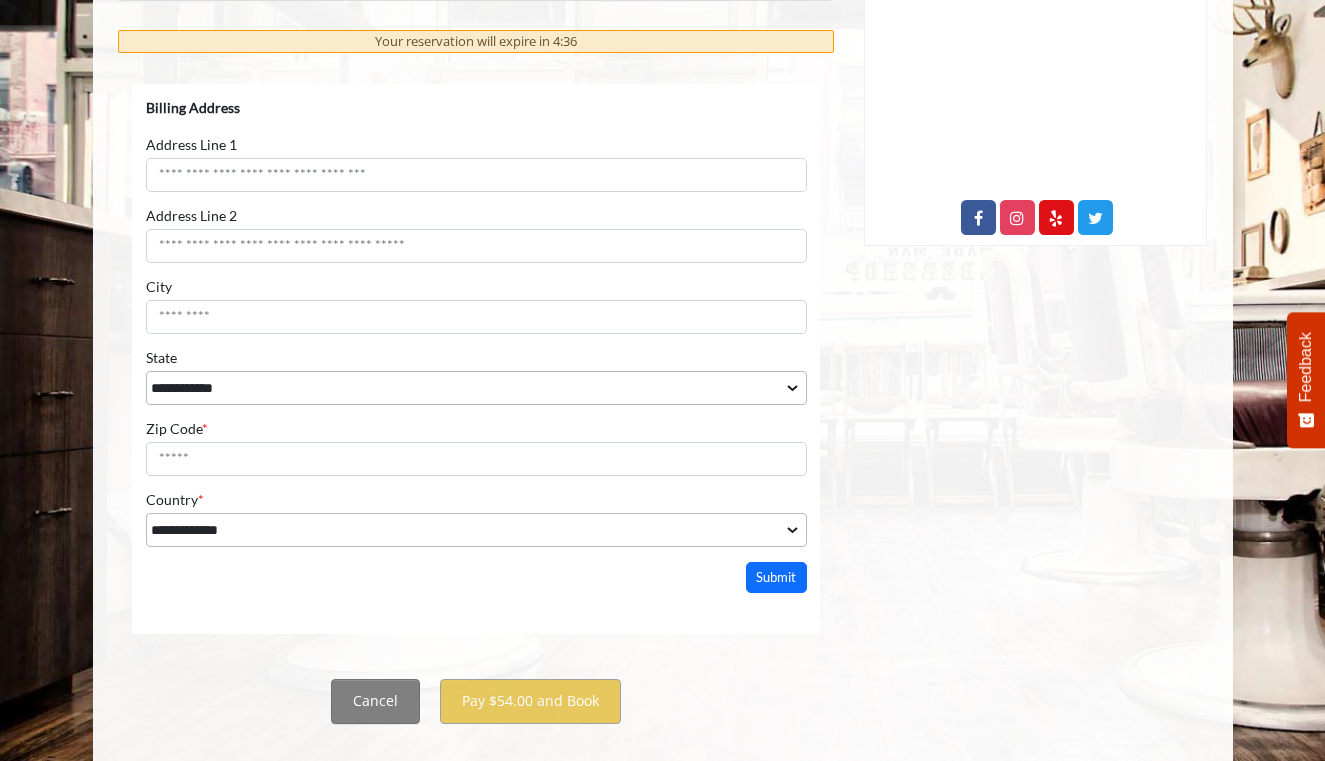scroll, scrollTop: 330, scrollLeft: 0, axis: vertical 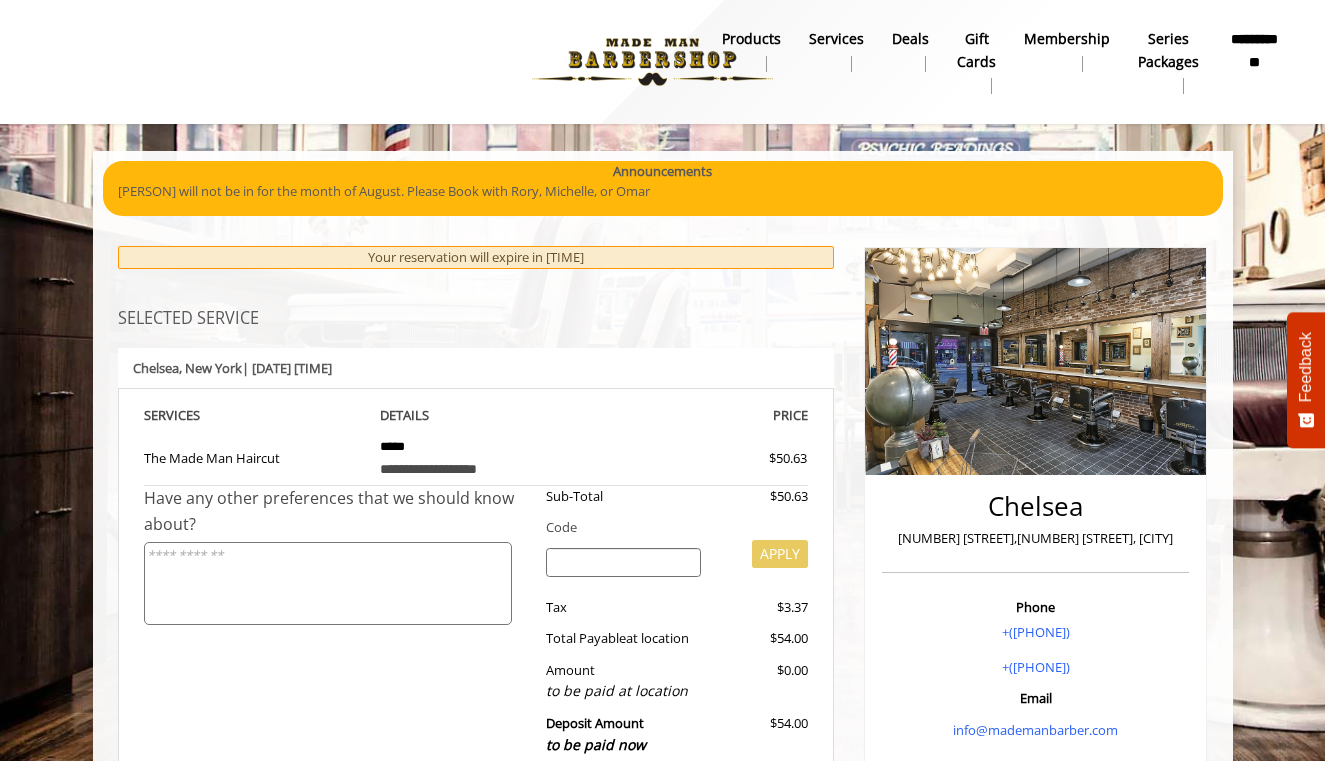 click on "Your reservation will expire in [TIME]" at bounding box center (476, 257) 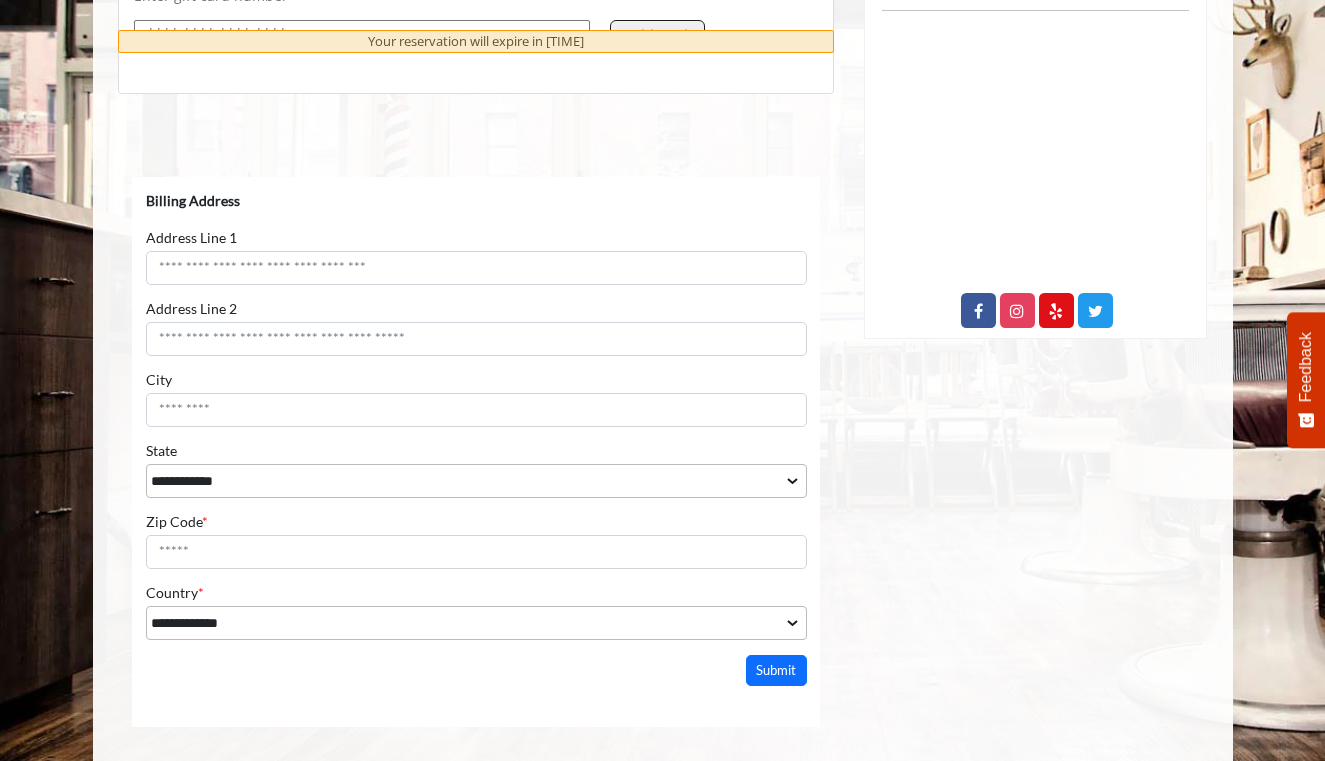 scroll, scrollTop: 904, scrollLeft: 0, axis: vertical 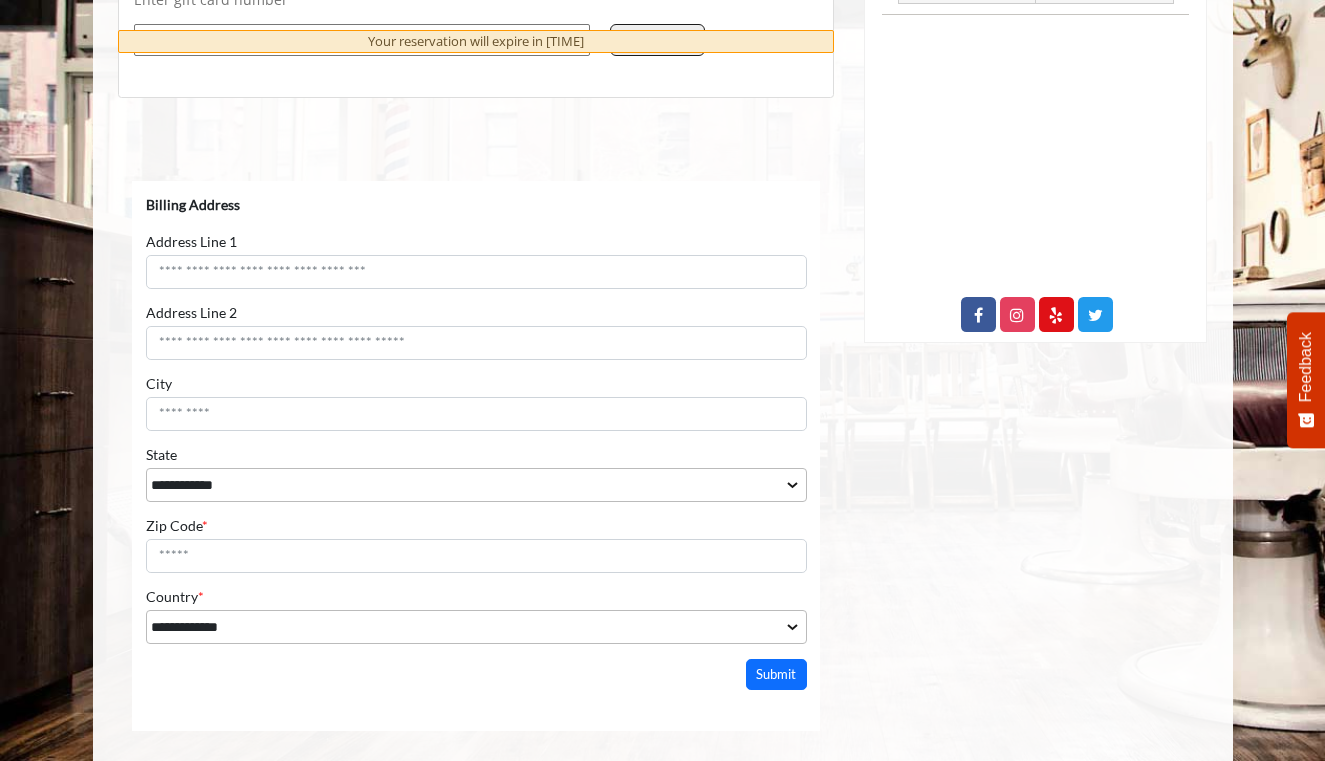 click on "**********" at bounding box center [475, 434] 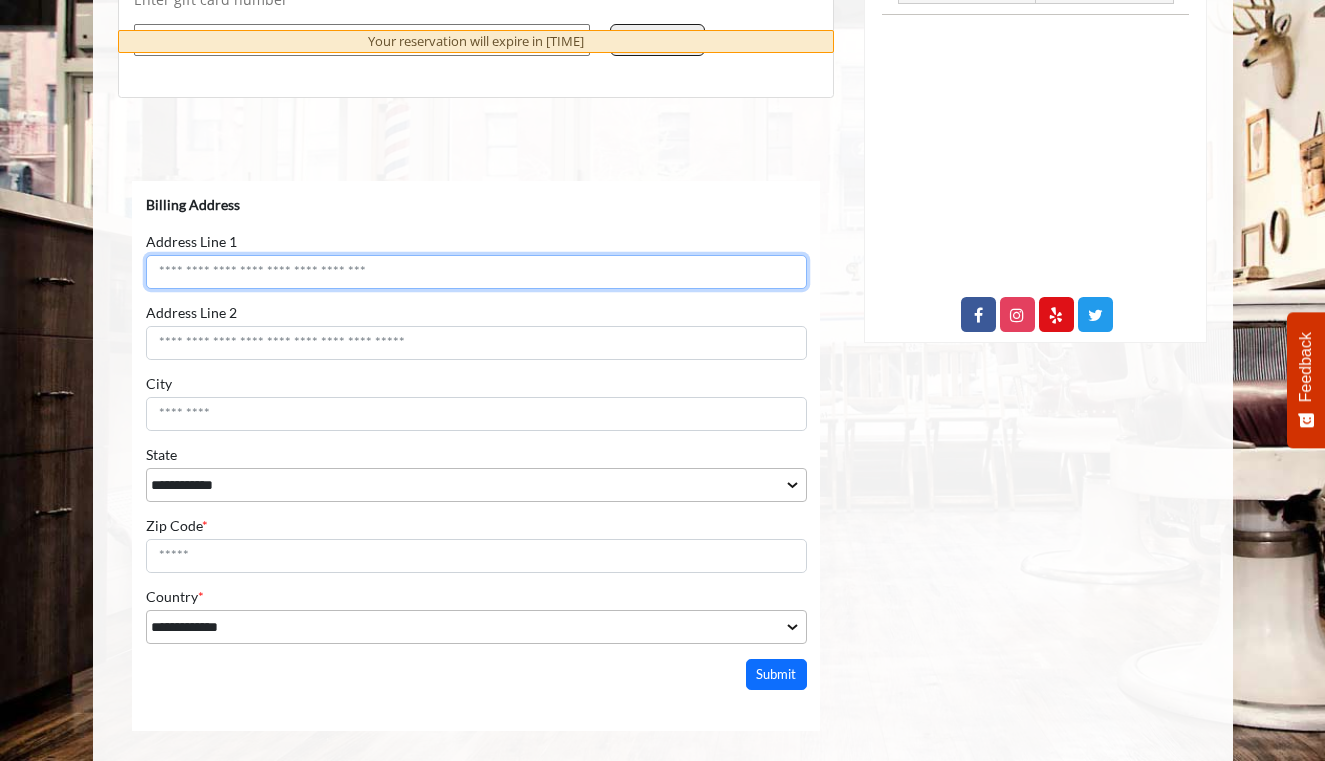click on "Address Line 1" at bounding box center (475, 271) 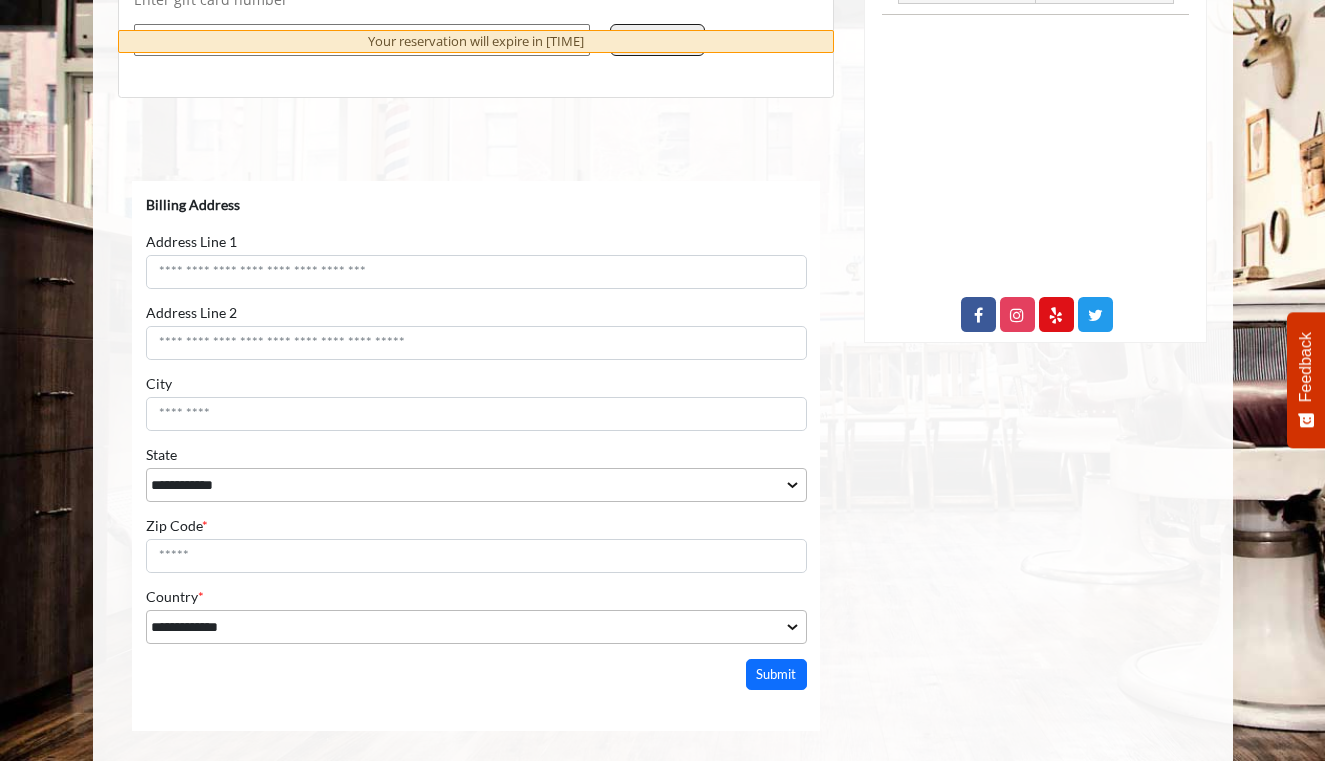 click on "Billing Address" at bounding box center [475, 206] 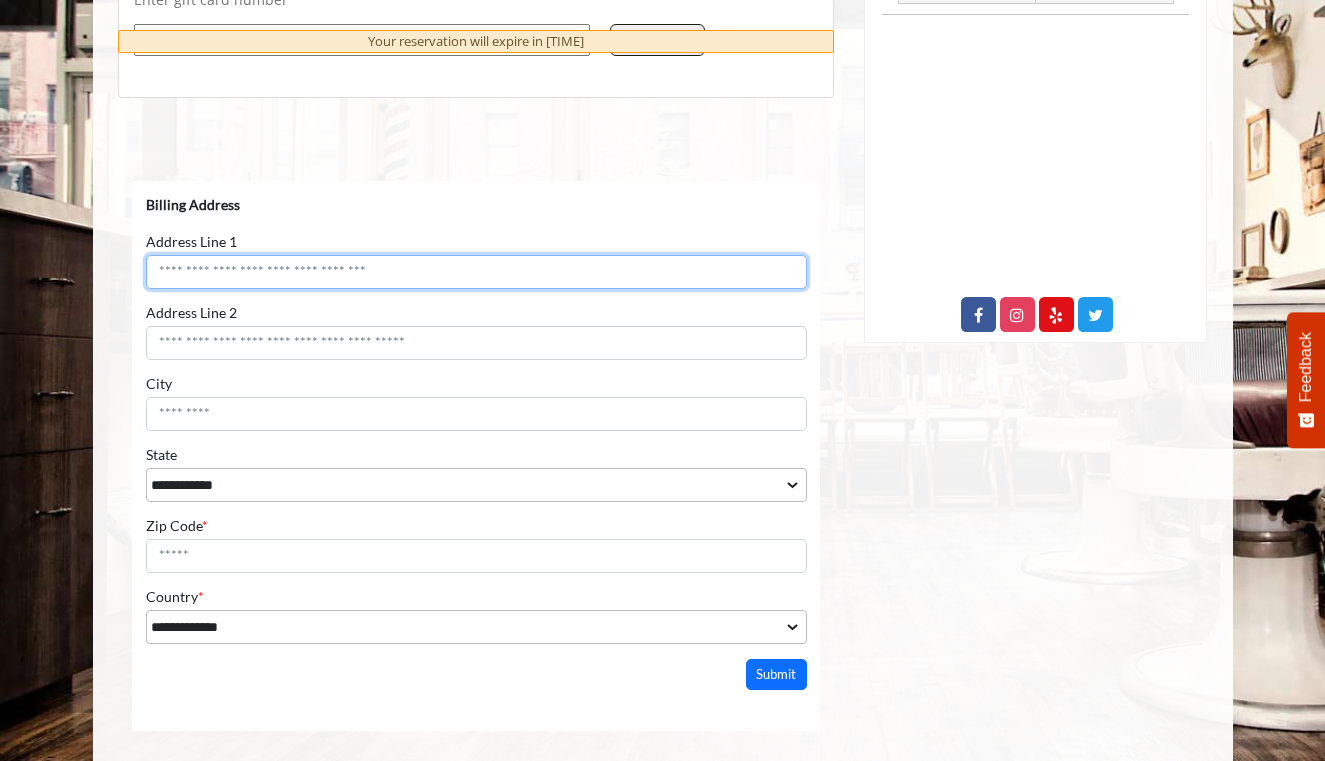 click on "Address Line 1" at bounding box center [475, 271] 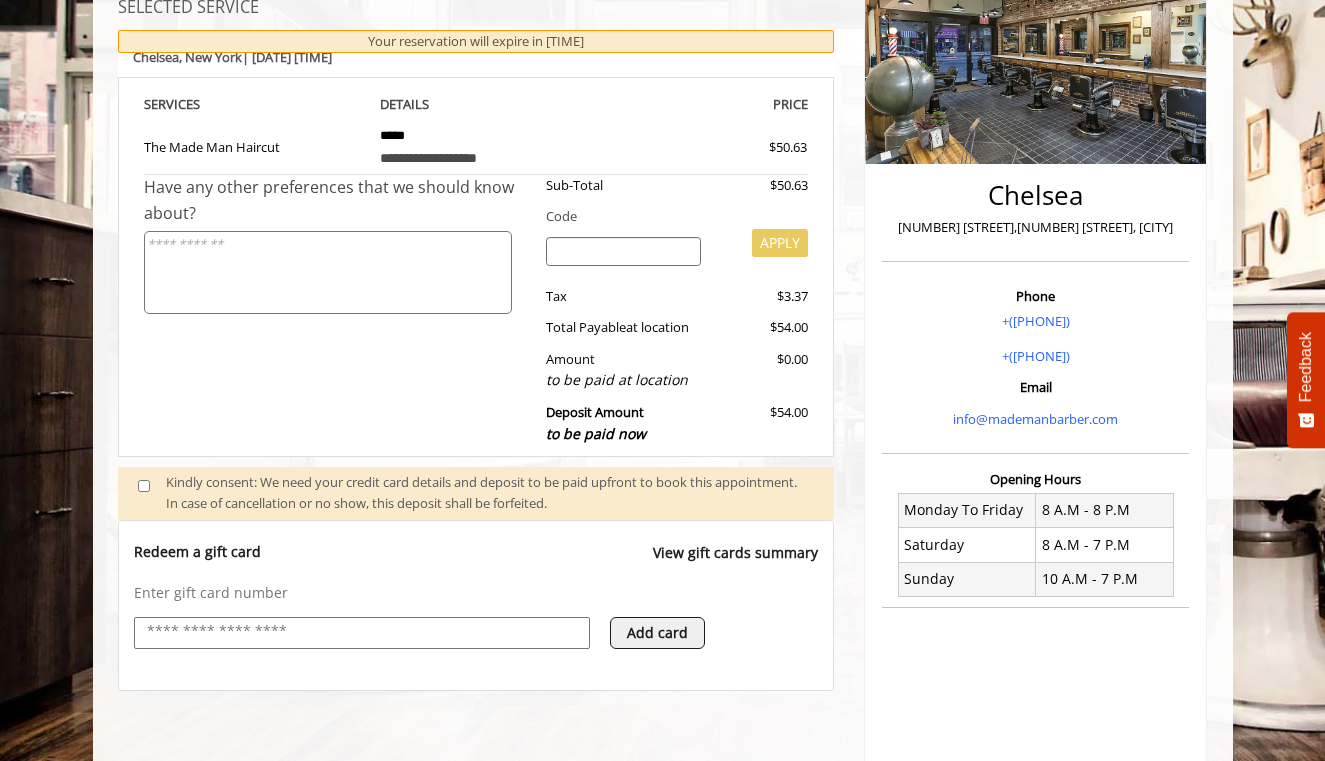 scroll, scrollTop: 266, scrollLeft: 0, axis: vertical 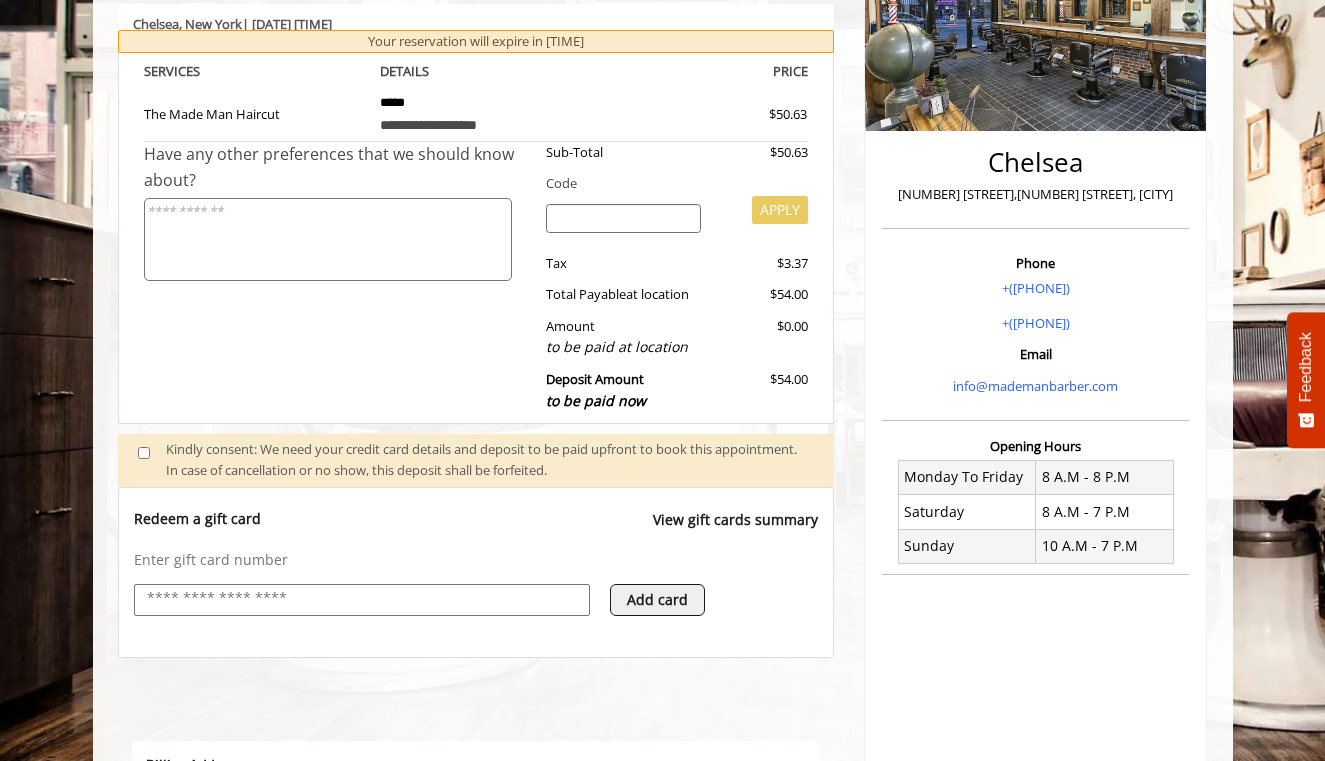 click on "Redeem a gift card   View gift cards summary  Enter gift card number  Add card" at bounding box center (476, 572) 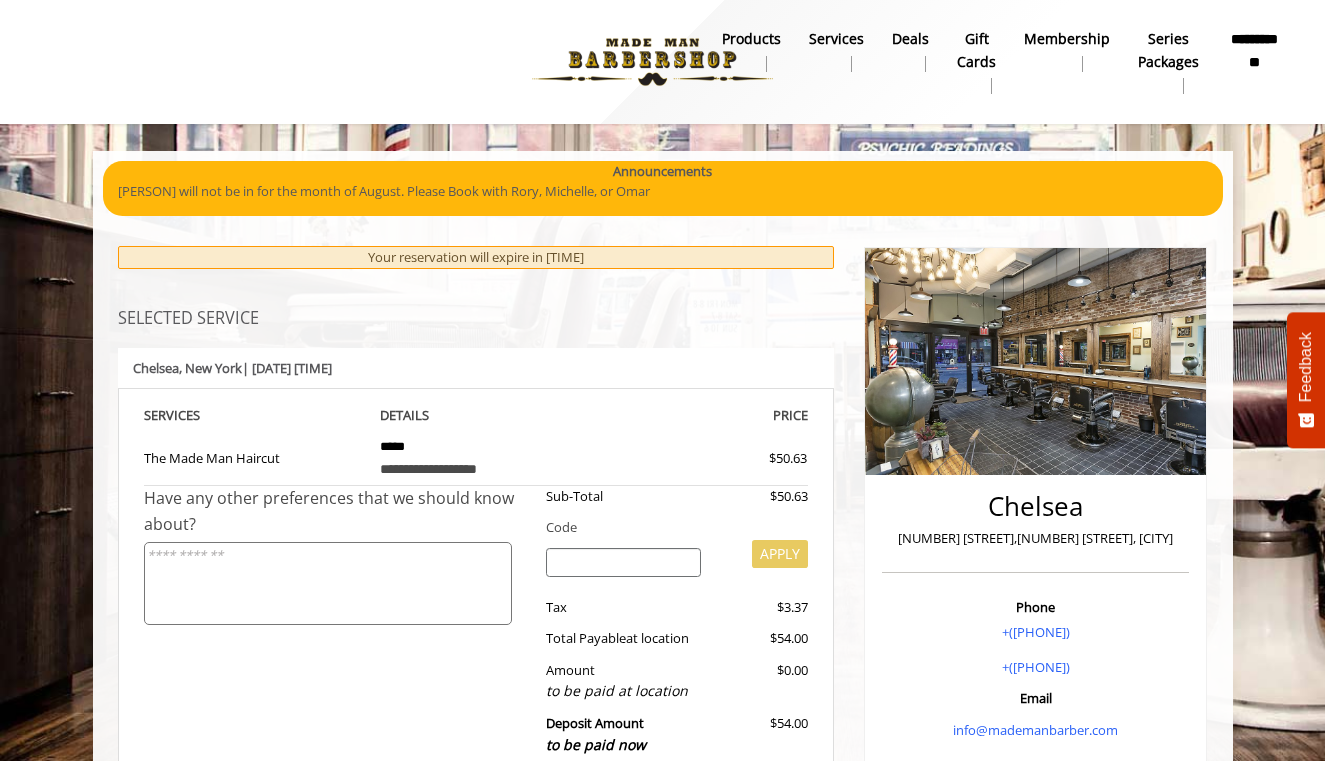 scroll, scrollTop: 0, scrollLeft: 0, axis: both 